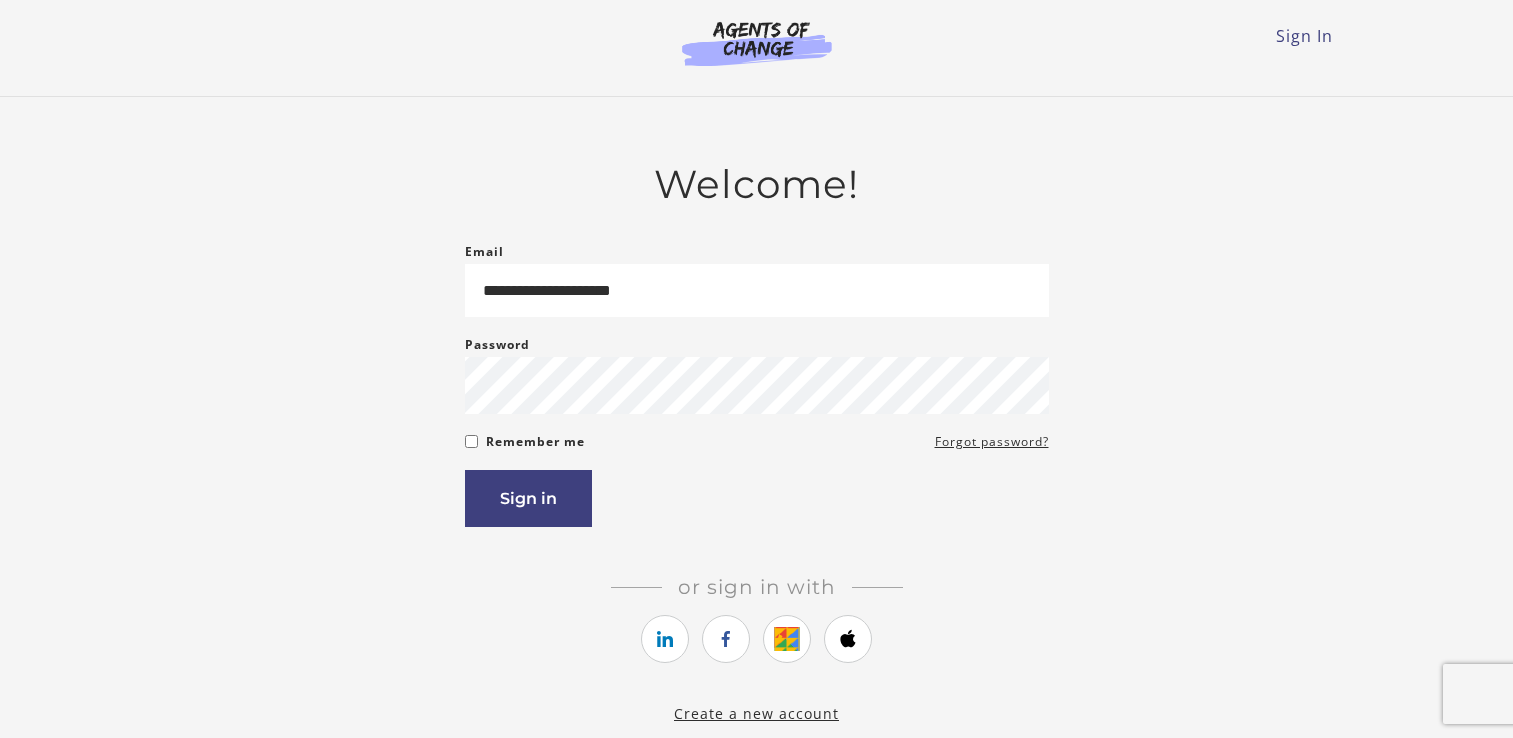 scroll, scrollTop: 0, scrollLeft: 0, axis: both 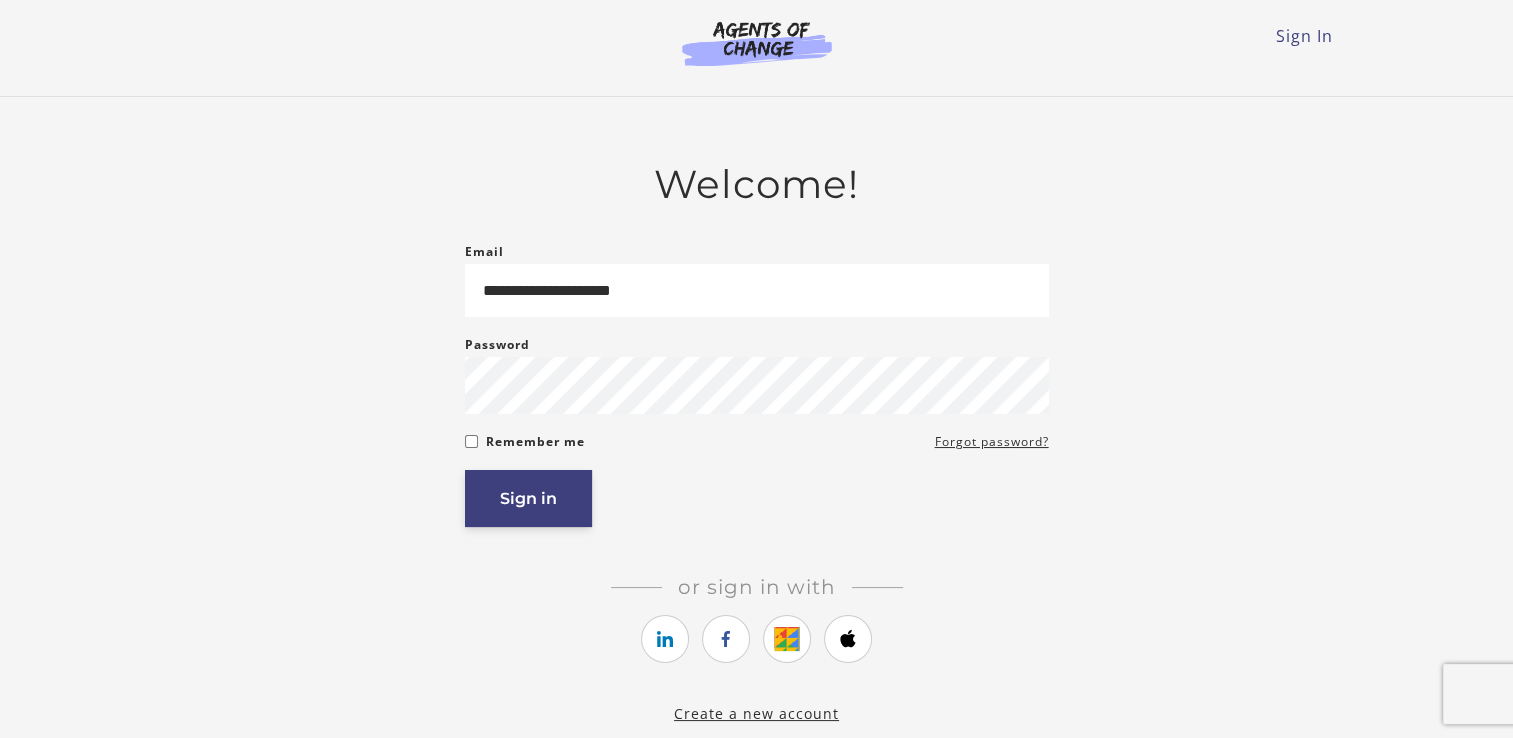 click on "Sign in" at bounding box center (528, 498) 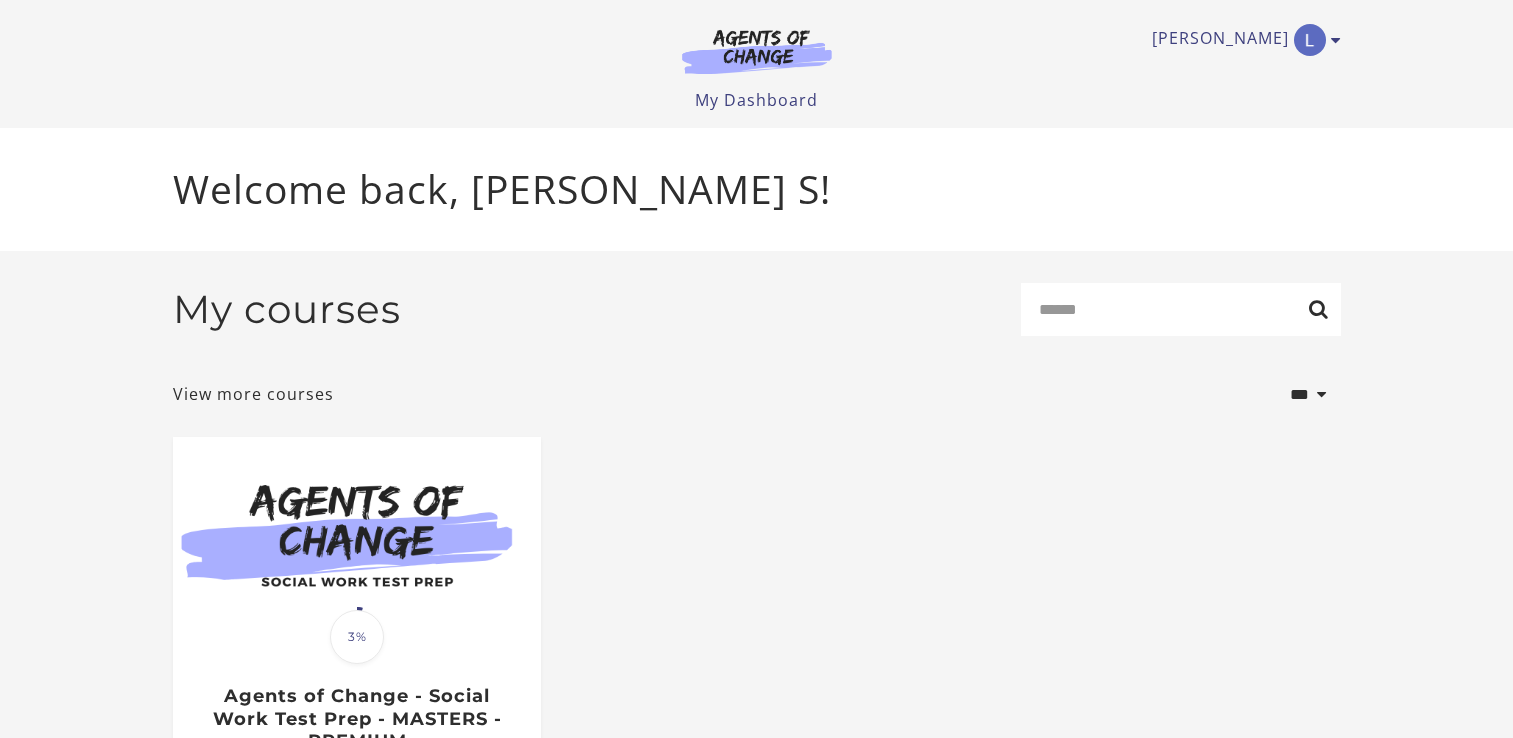 scroll, scrollTop: 0, scrollLeft: 0, axis: both 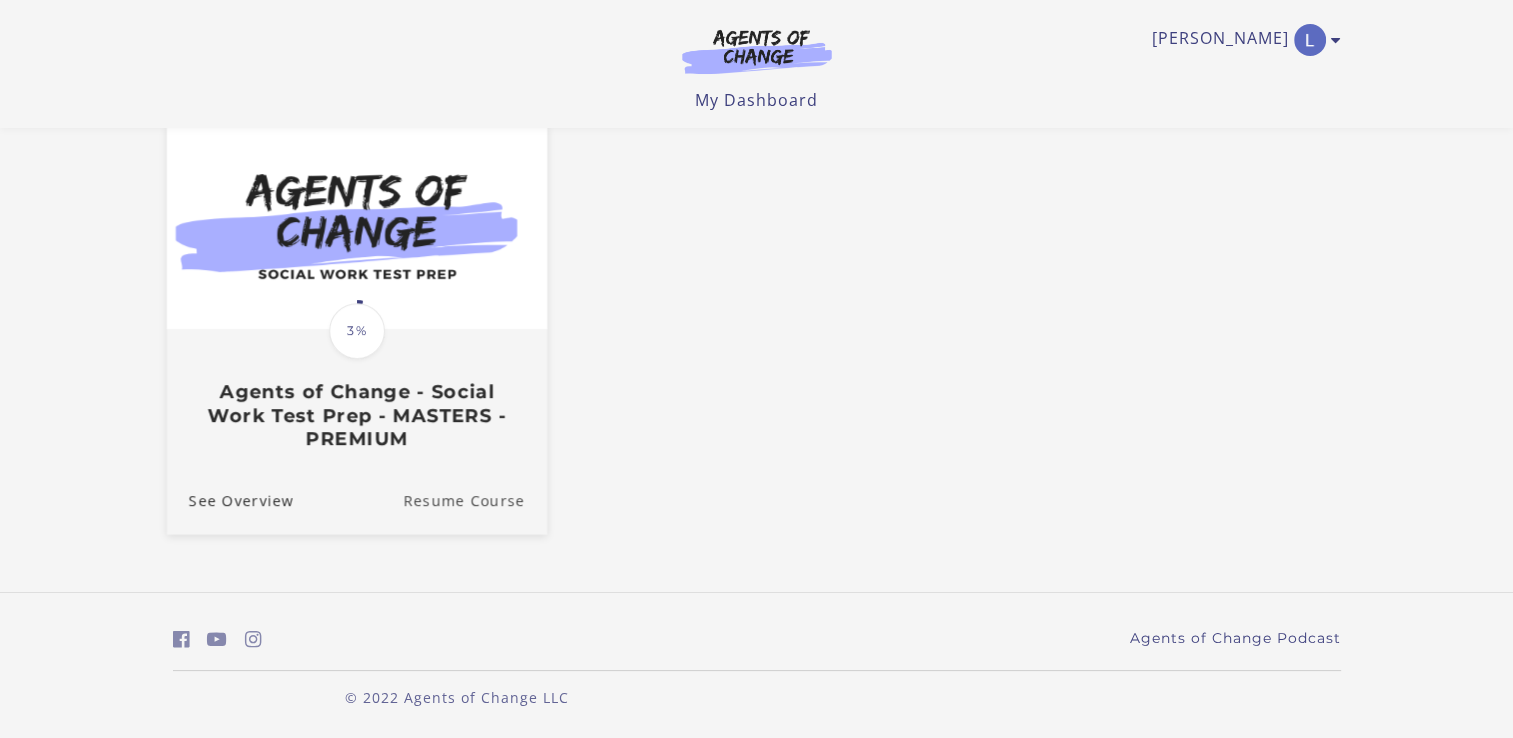 click on "Resume Course" at bounding box center [475, 500] 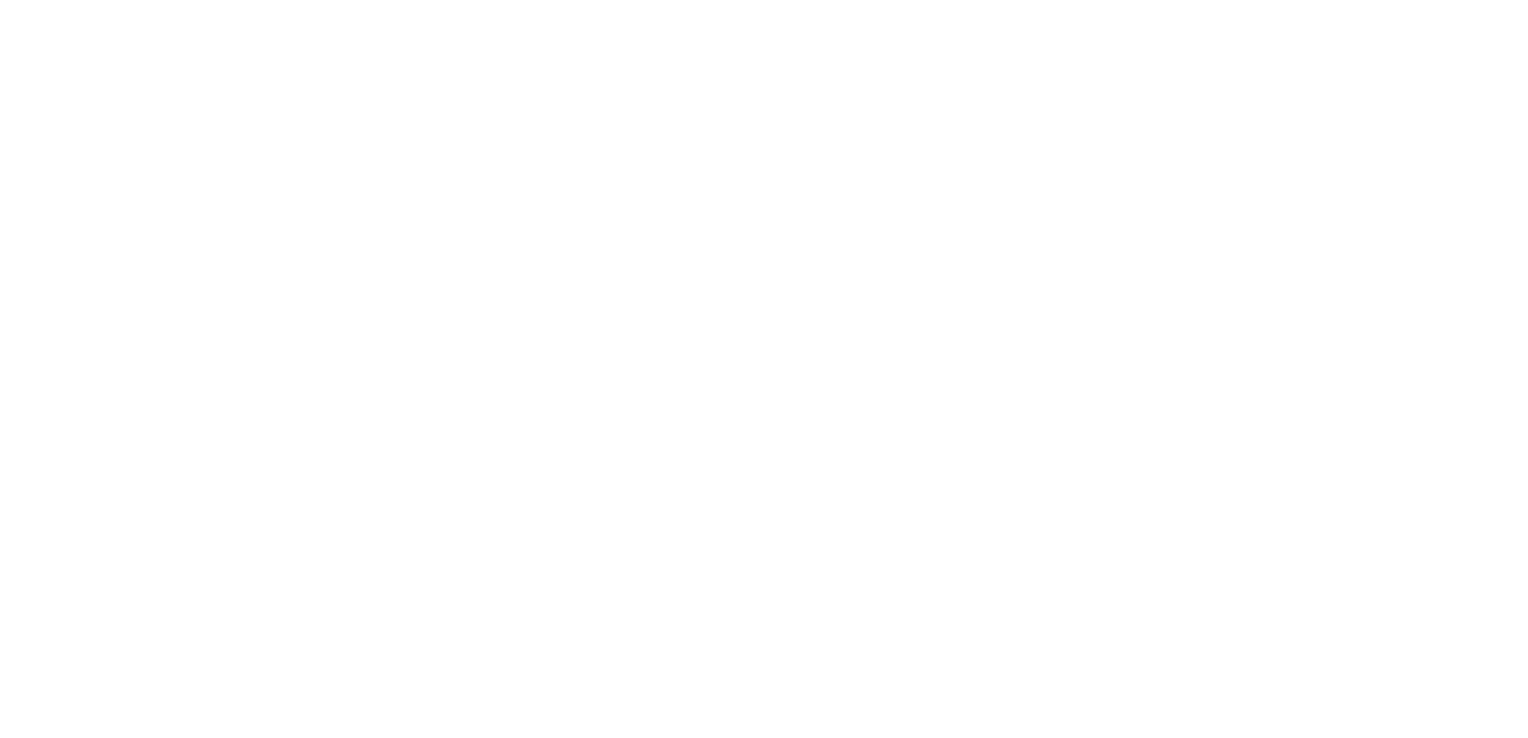 scroll, scrollTop: 0, scrollLeft: 0, axis: both 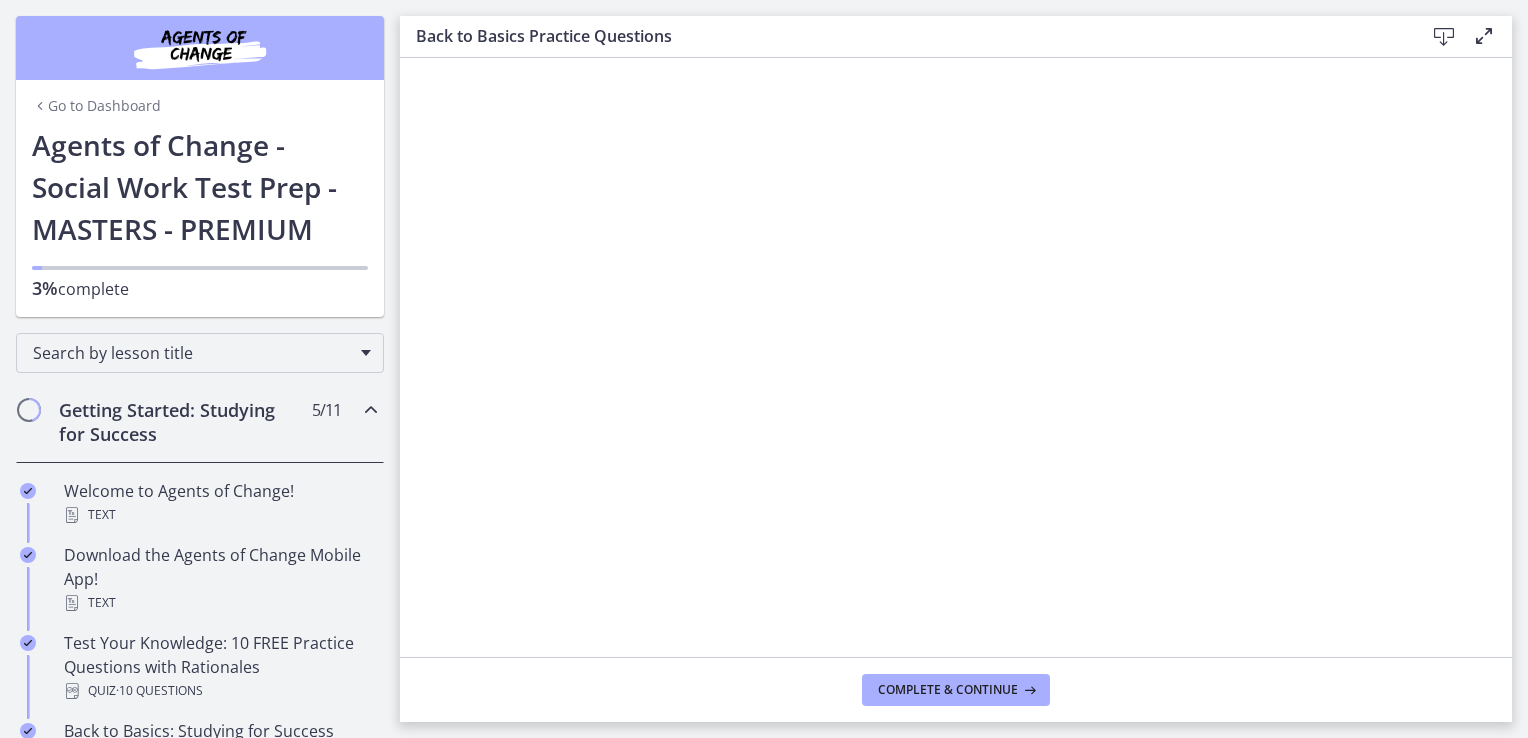 click on "Getting Started: Studying for Success
5  /  11
Completed" at bounding box center [200, 422] 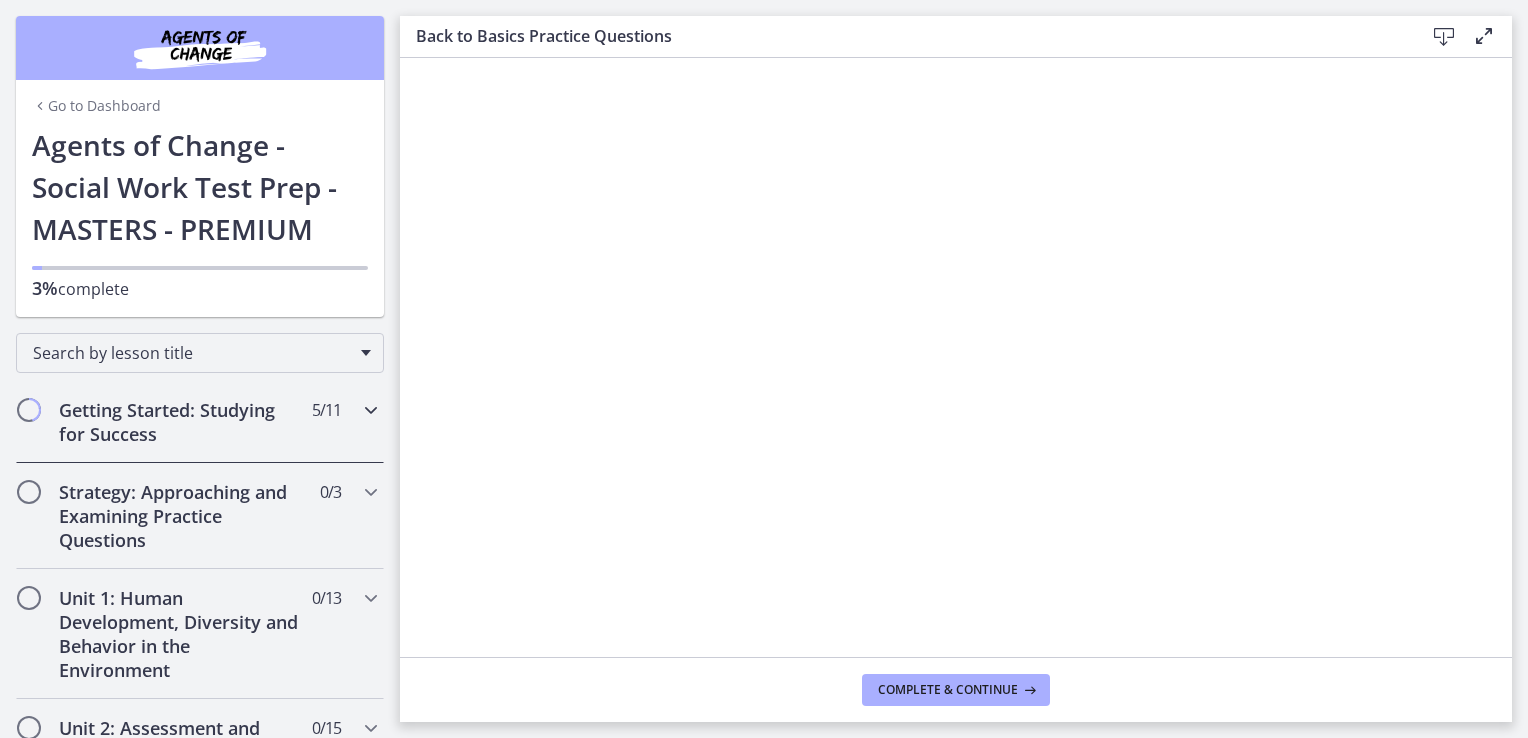 click on "Getting Started: Studying for Success" at bounding box center (181, 422) 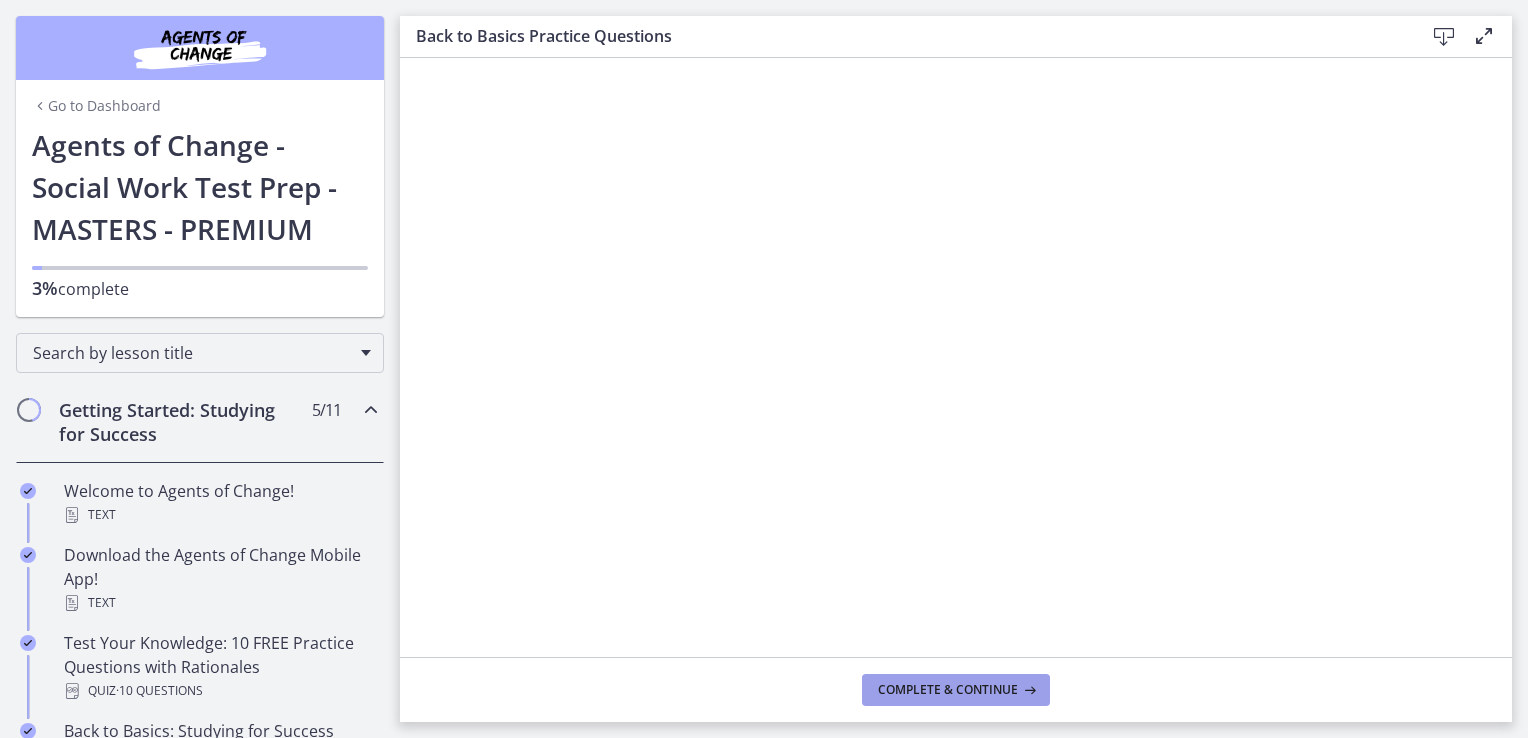 click on "Complete & continue" at bounding box center (948, 690) 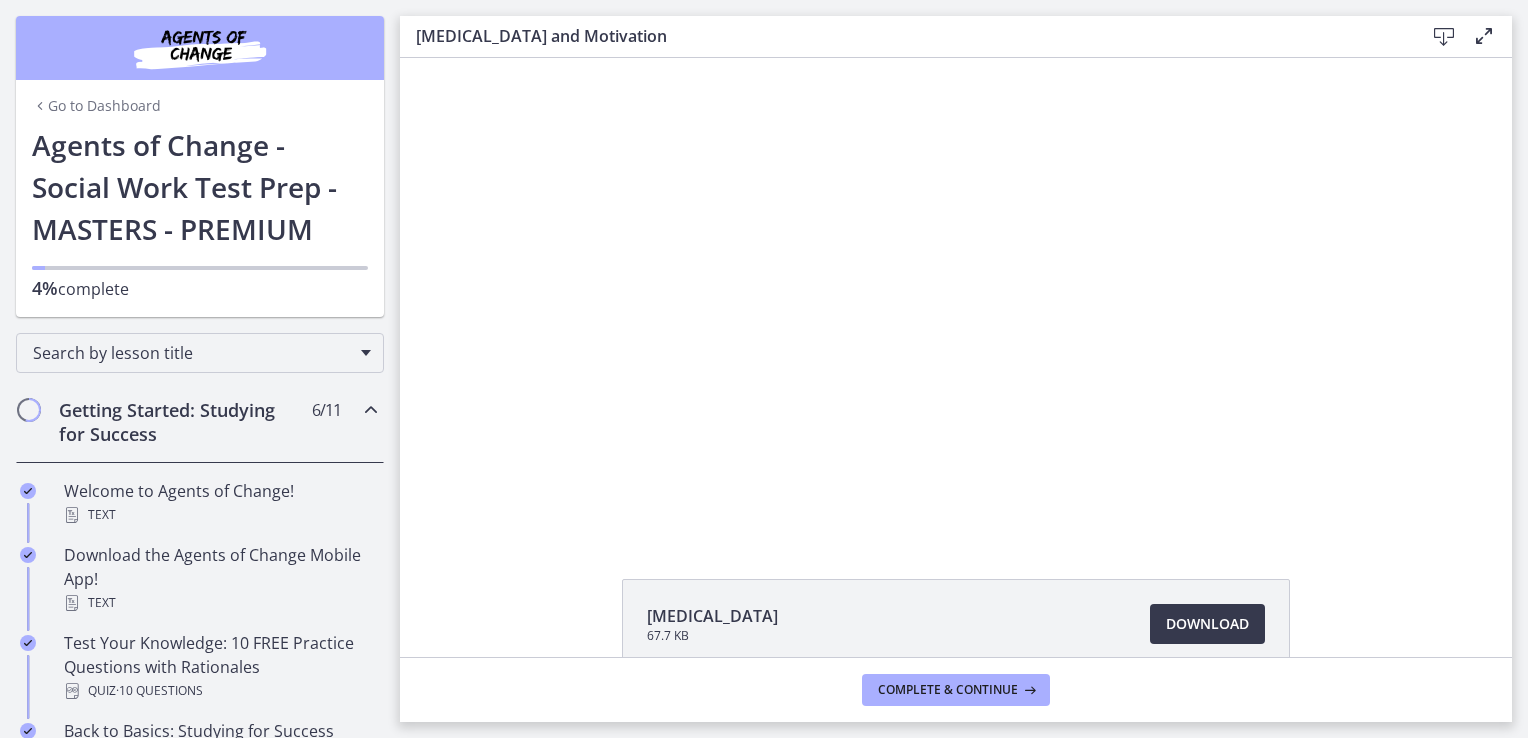 scroll, scrollTop: 0, scrollLeft: 0, axis: both 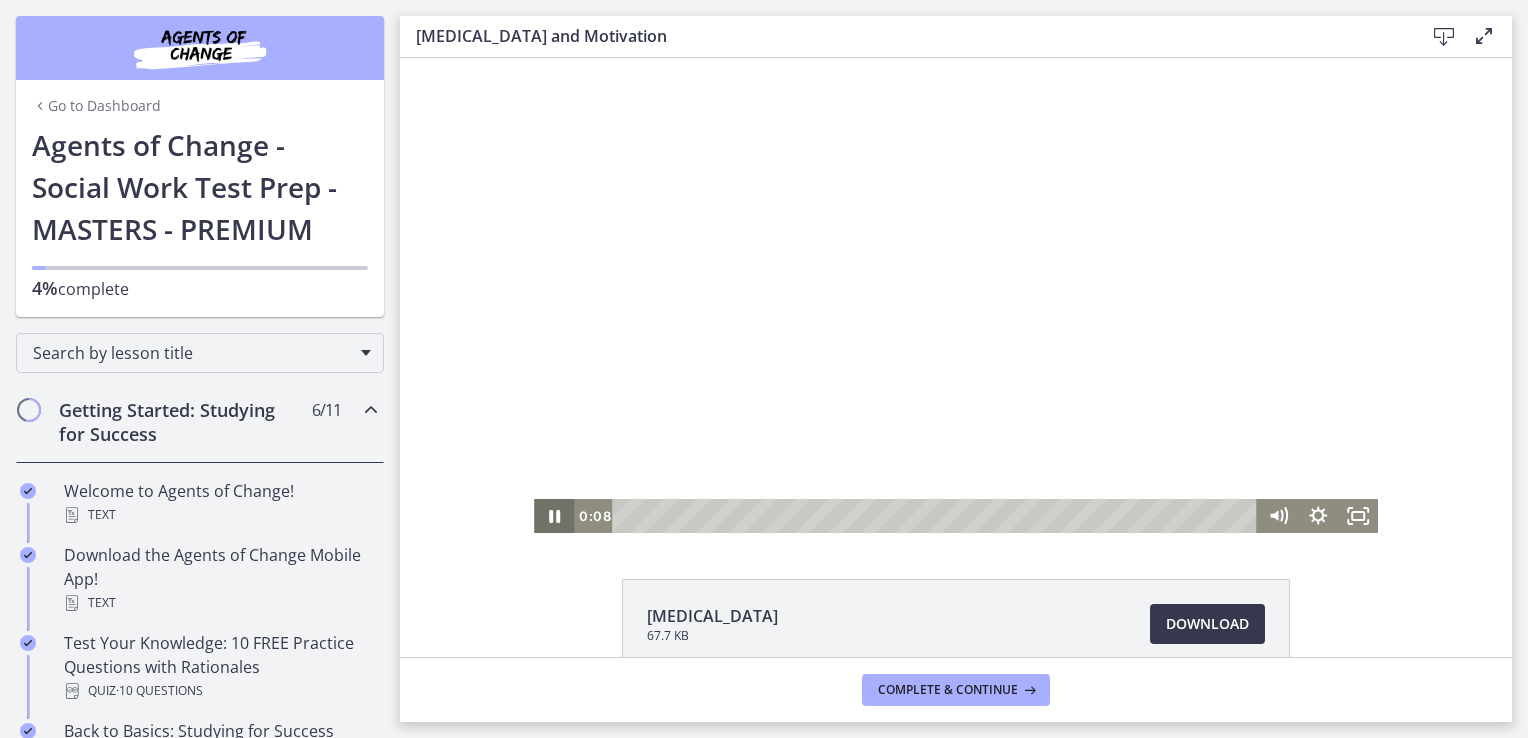 click 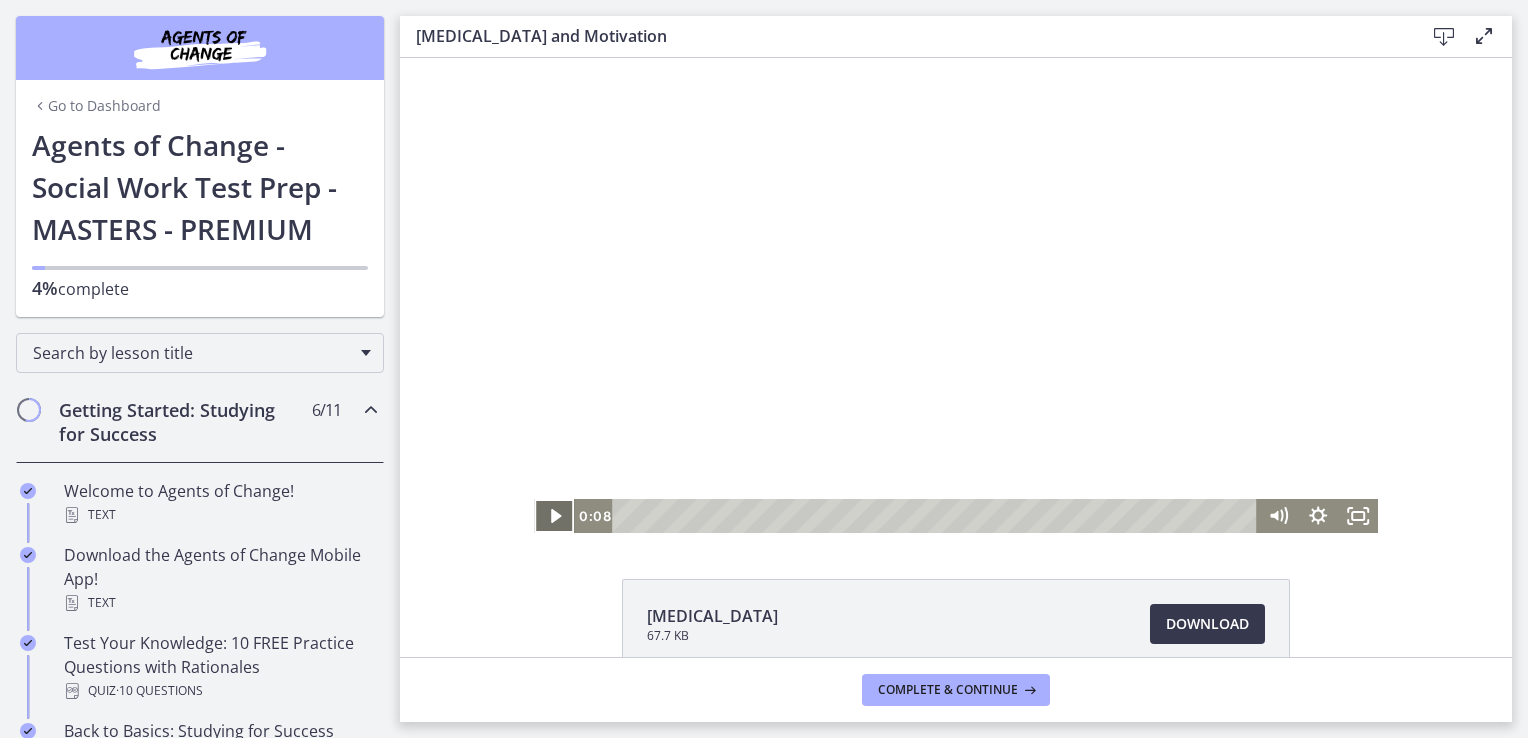click 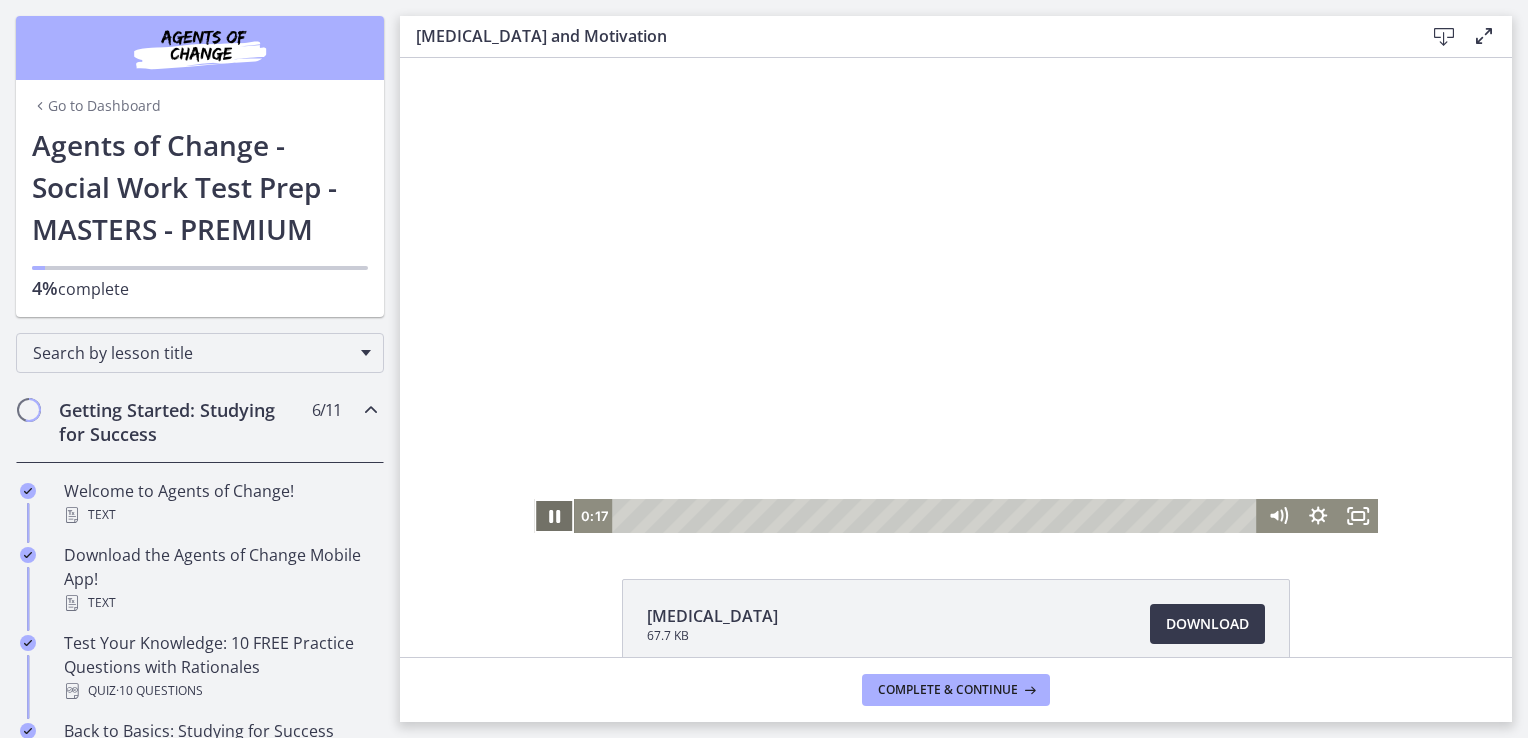 click 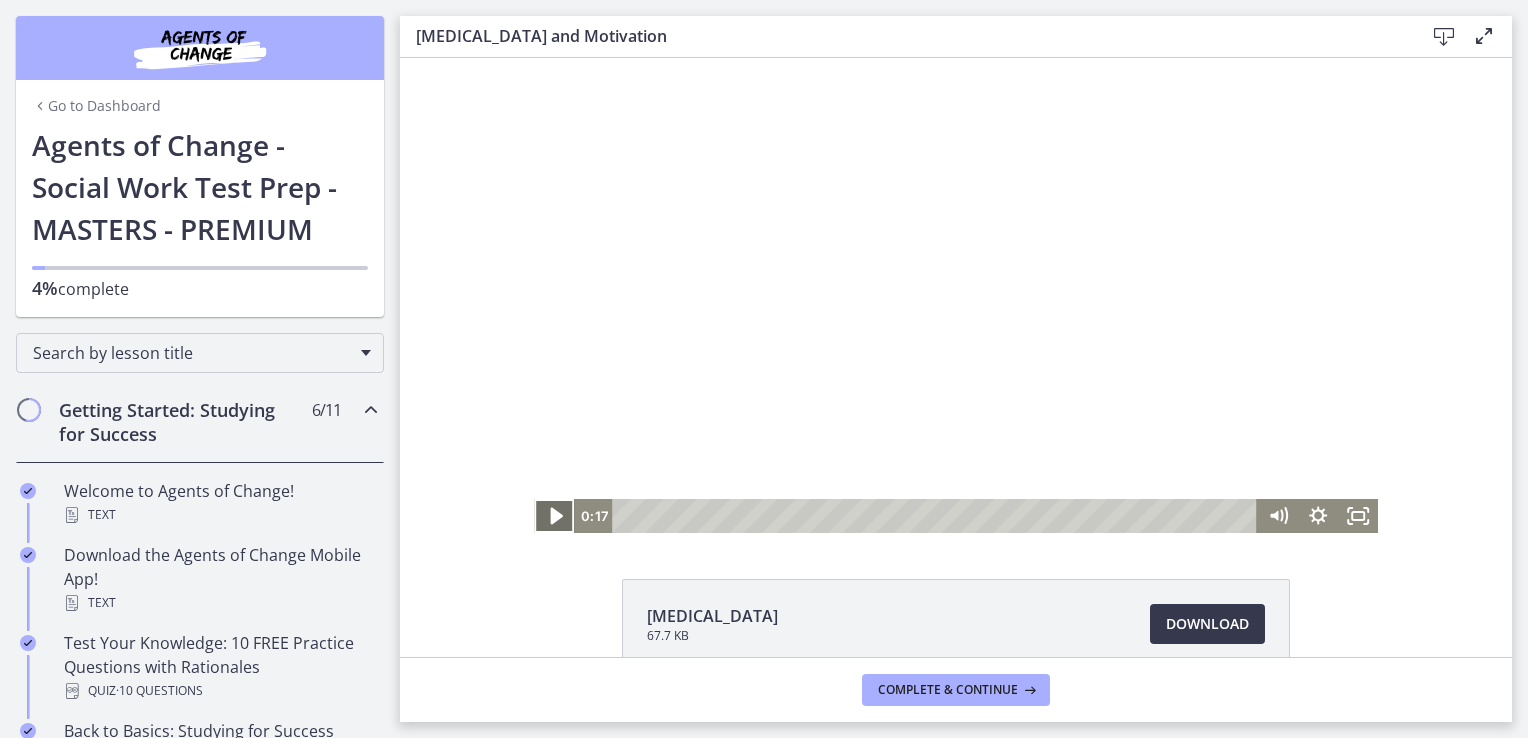 click 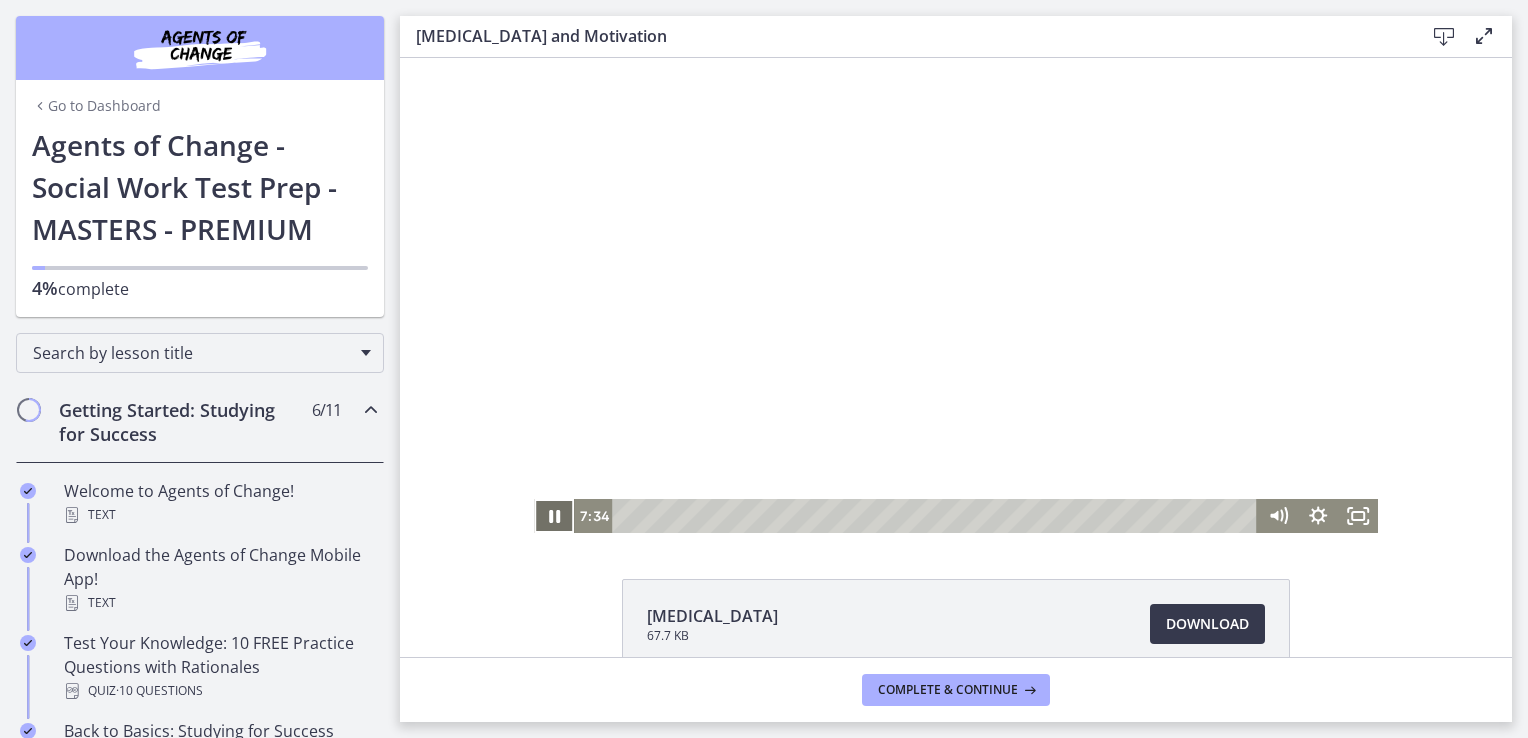 click 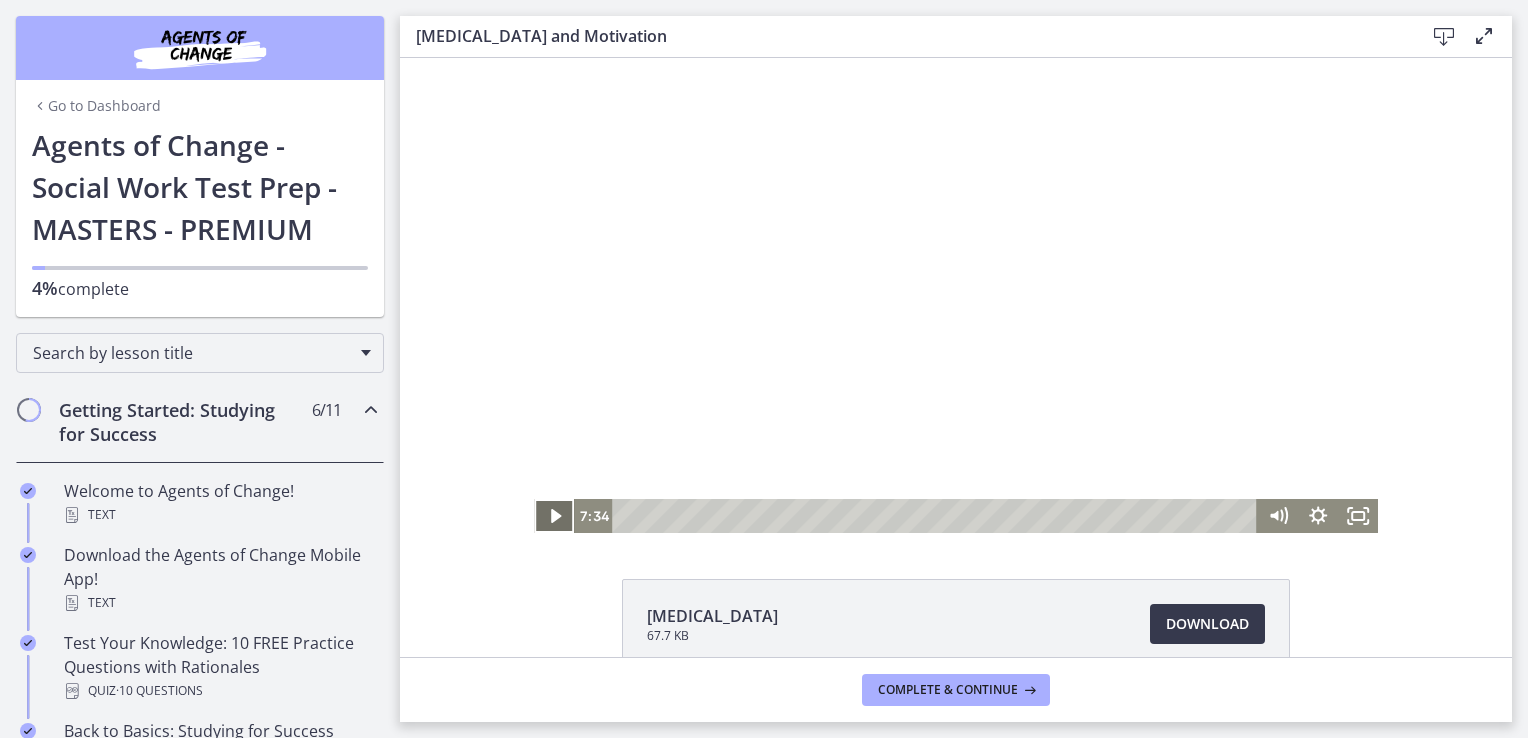 click 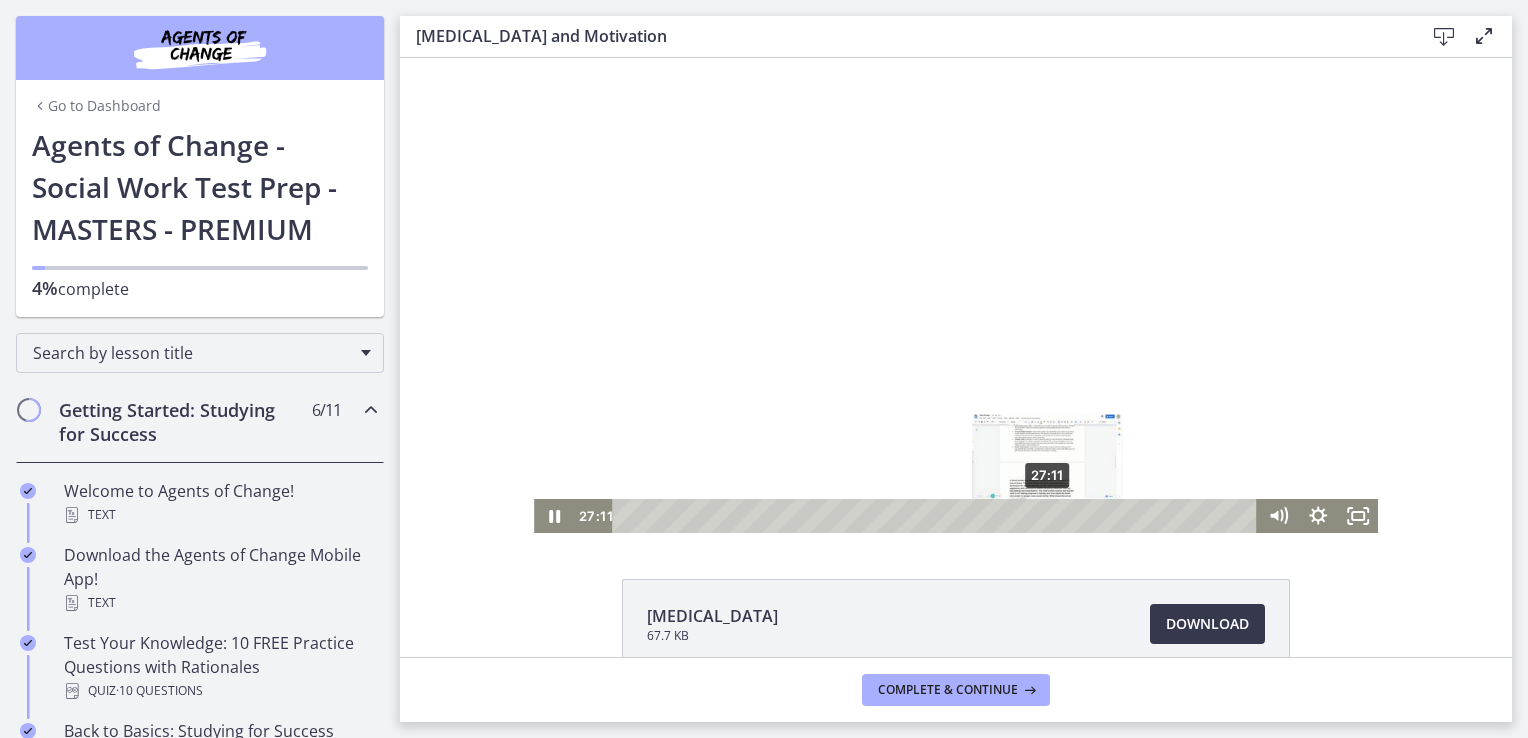 click at bounding box center [1047, 515] 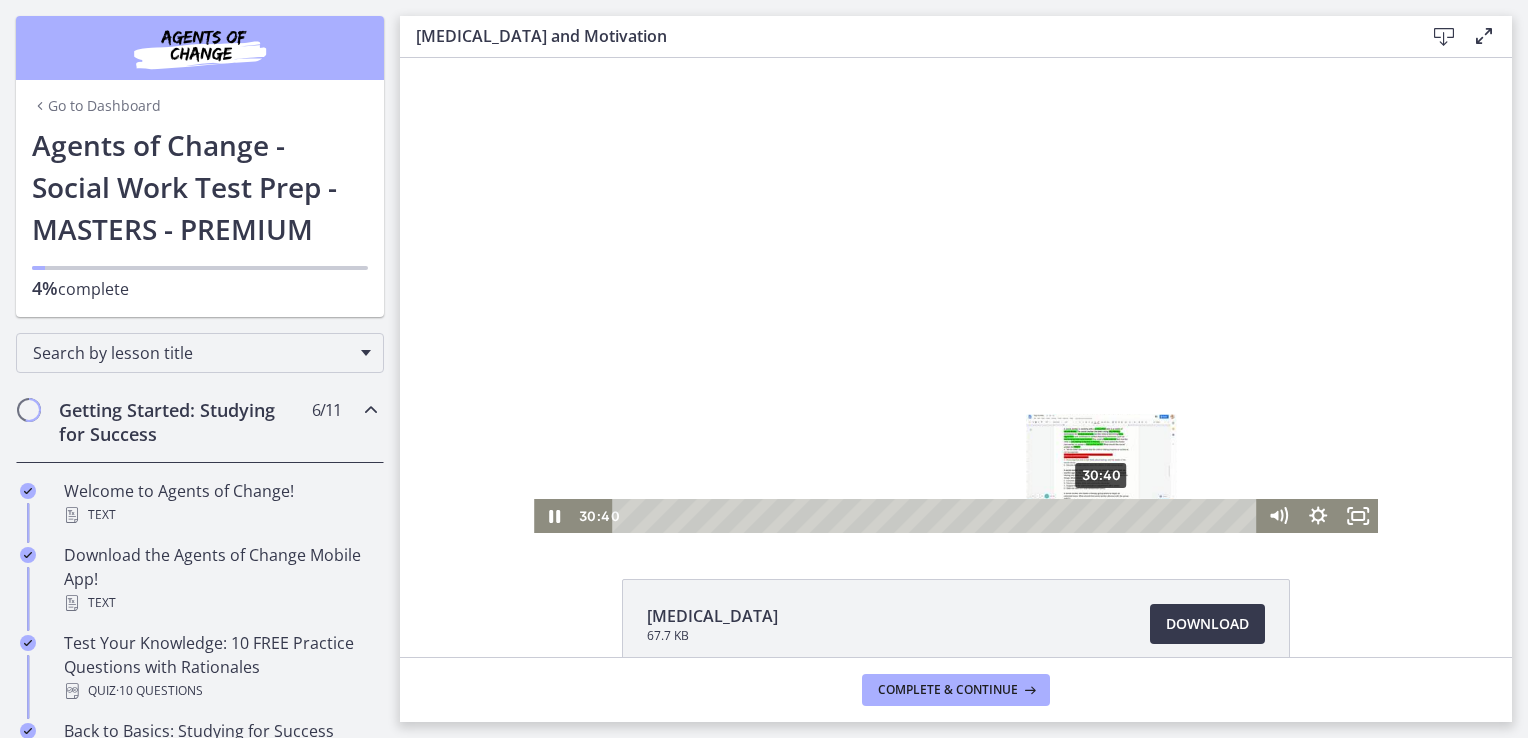 scroll, scrollTop: 0, scrollLeft: 0, axis: both 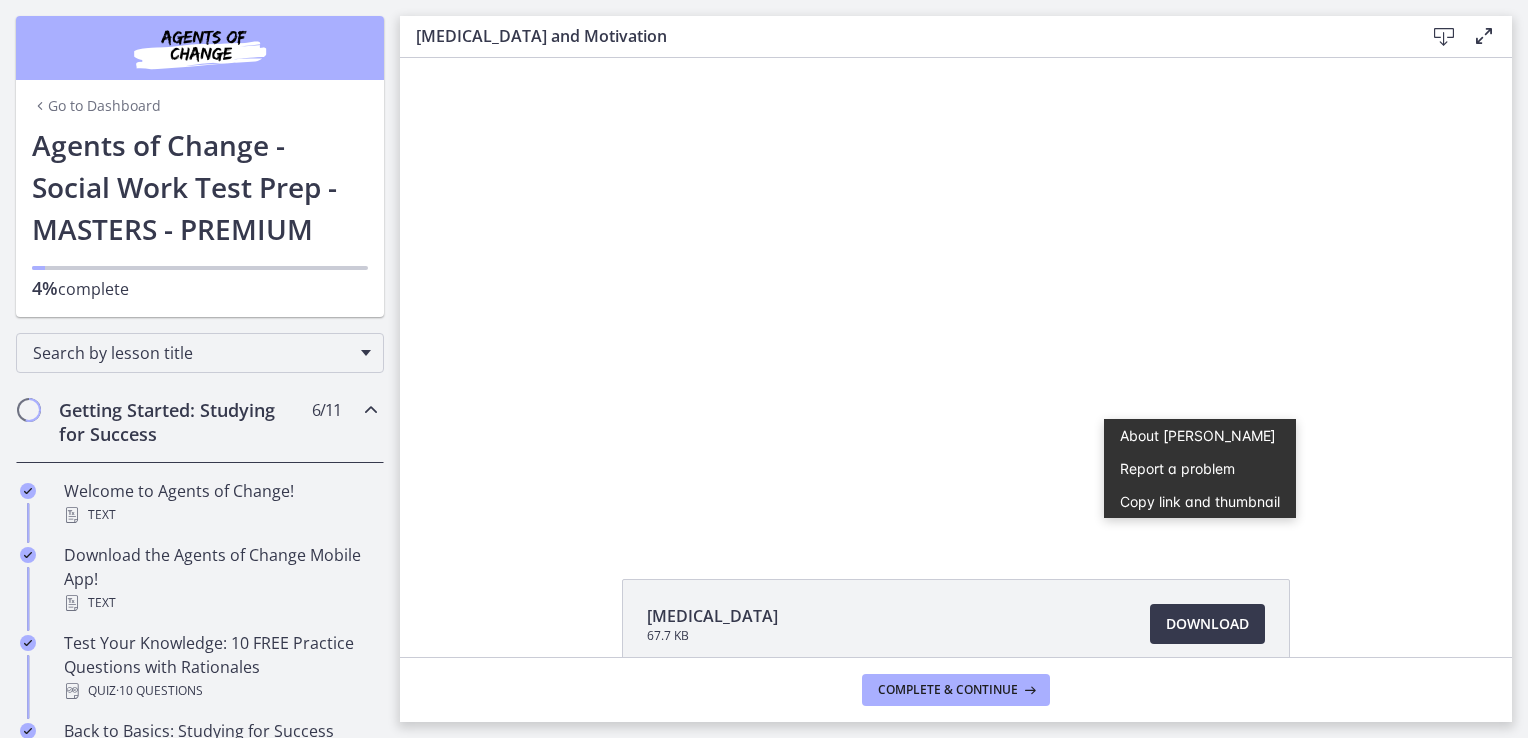 click on "[MEDICAL_DATA]
67.7 KB
Download
Opens in a new window" at bounding box center (956, 672) 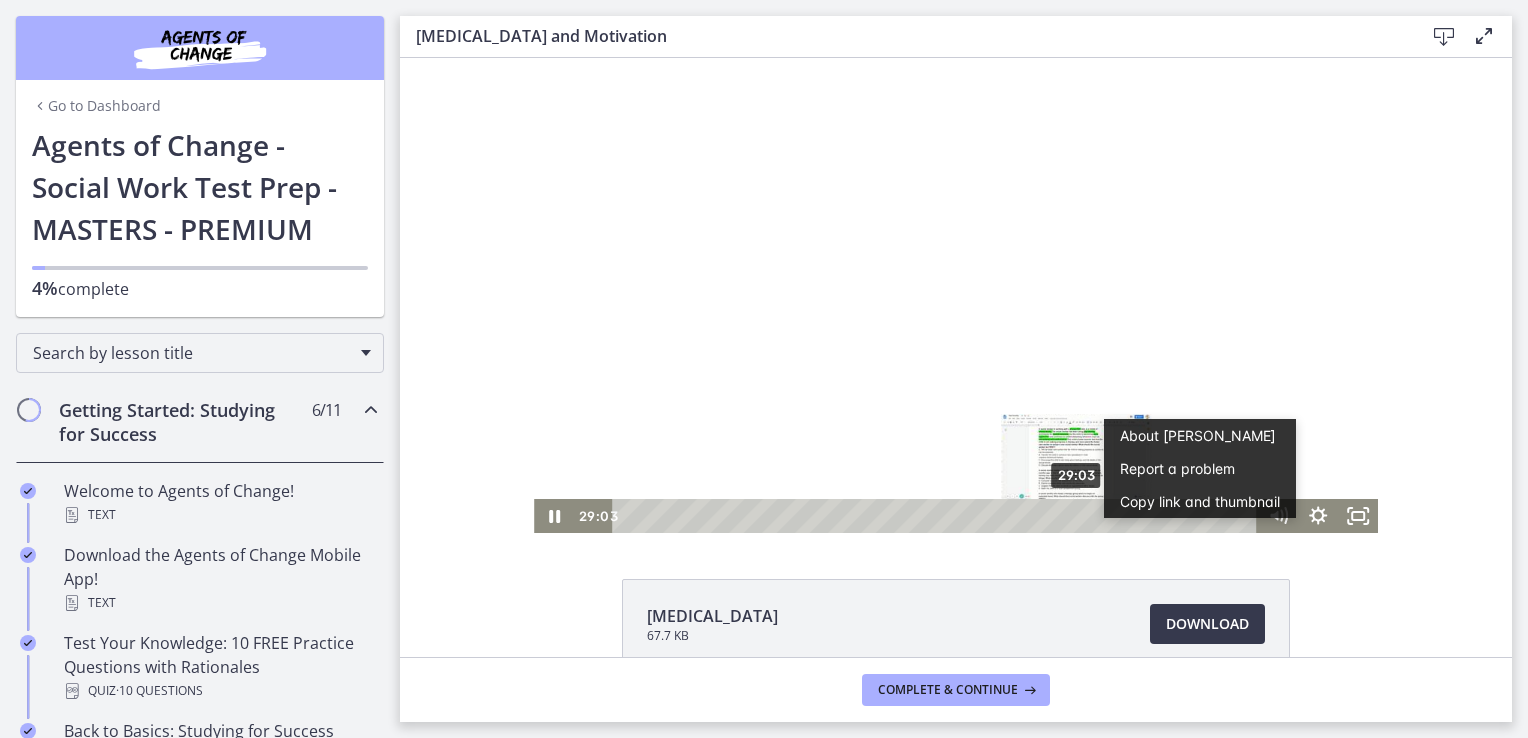 click on "29:03" at bounding box center (937, 516) 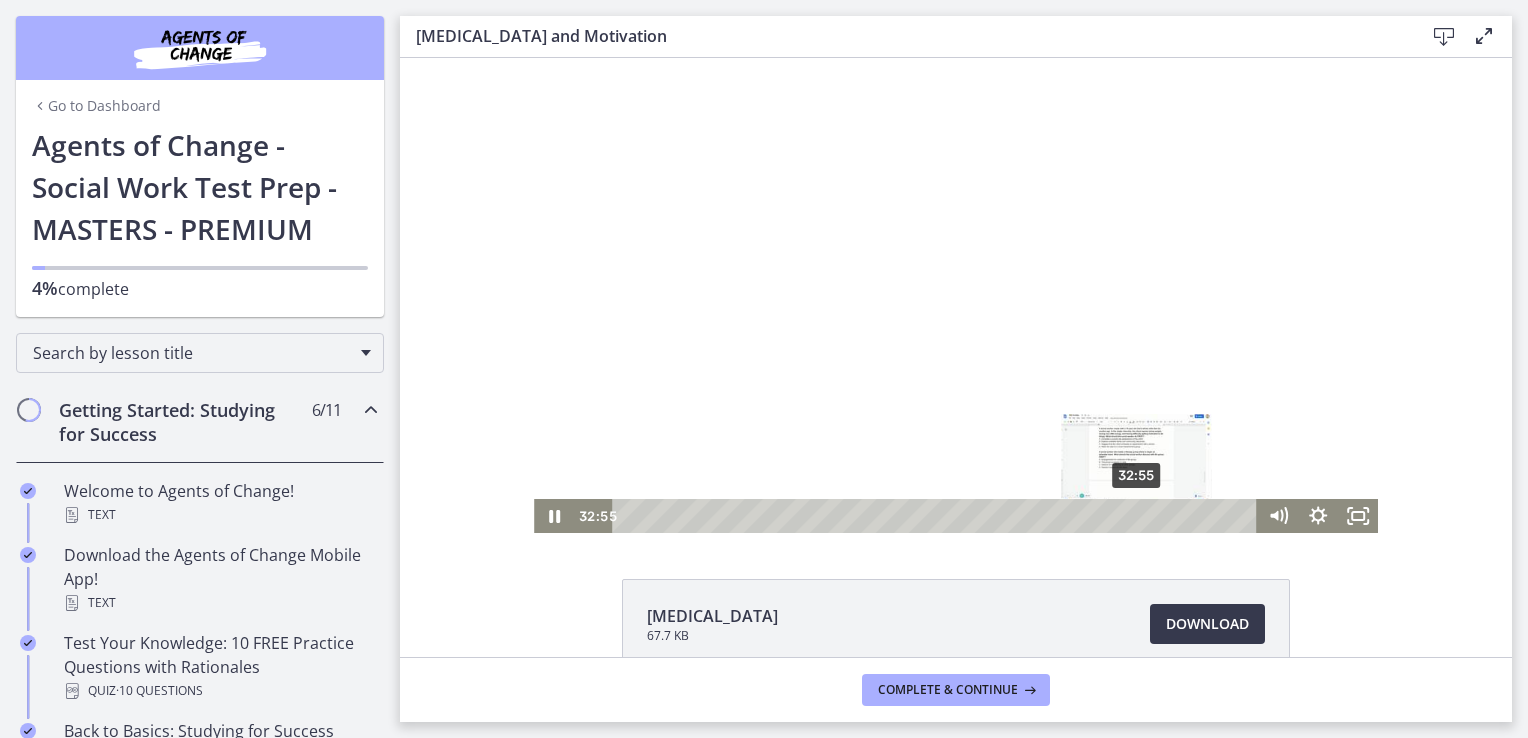 click on "32:55" at bounding box center (937, 516) 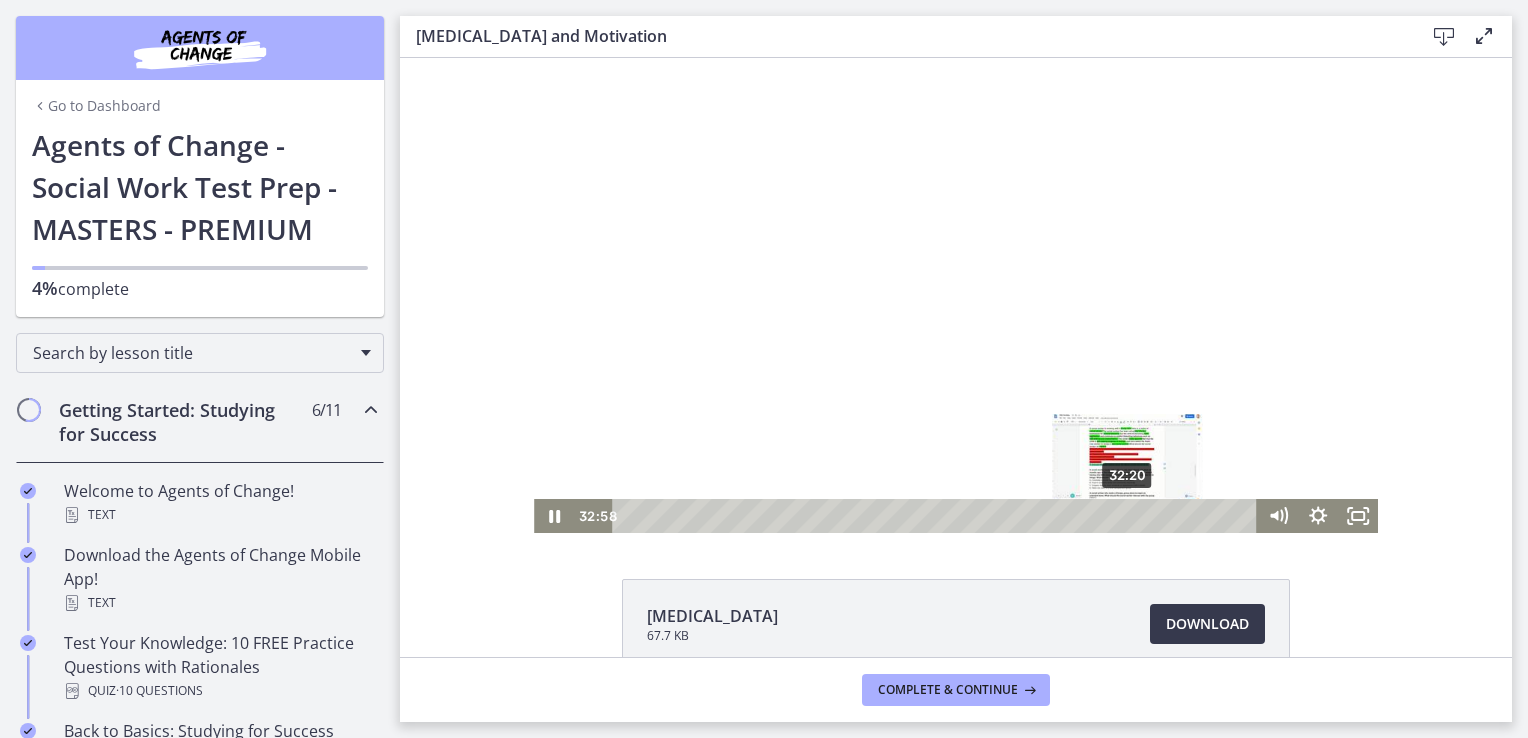 click on "32:20" at bounding box center (937, 516) 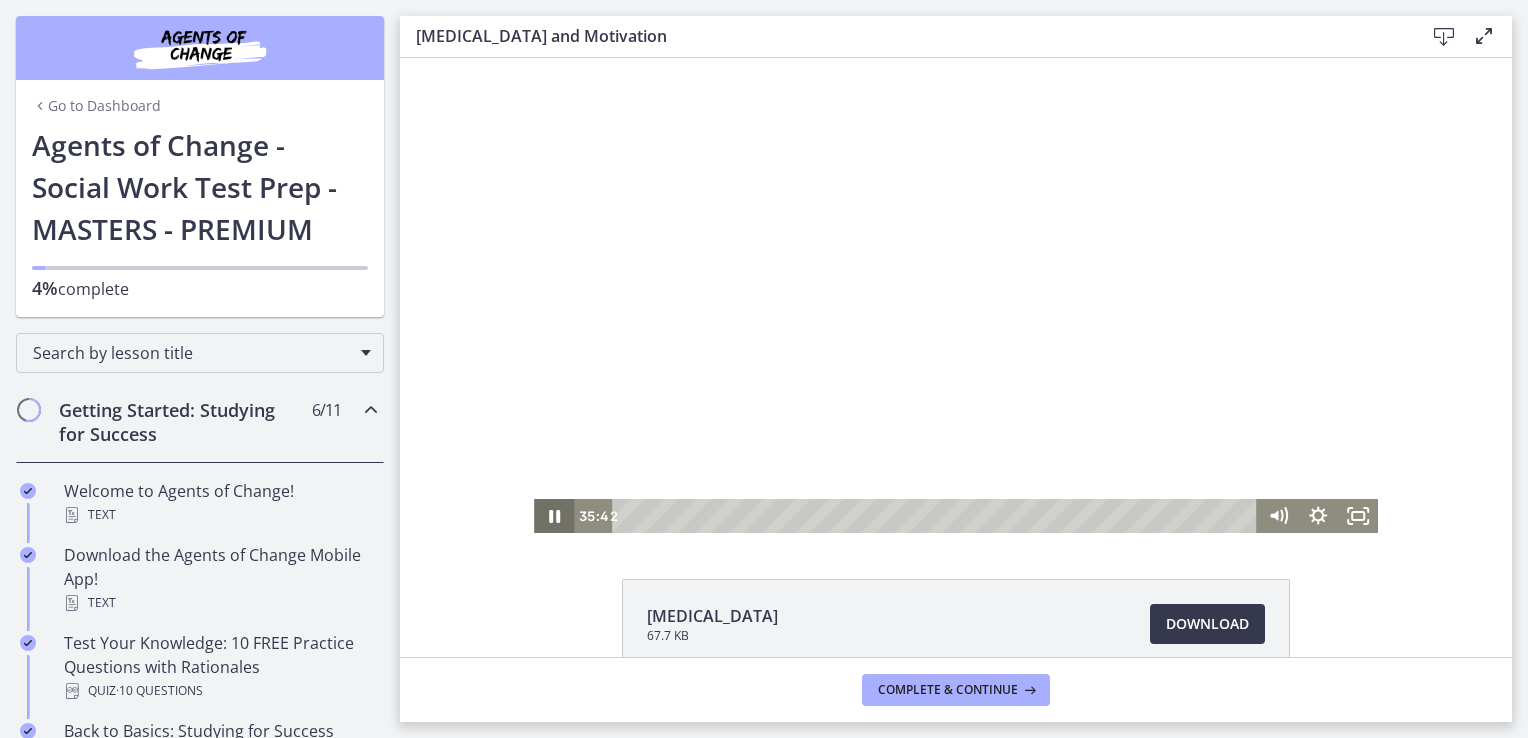 click 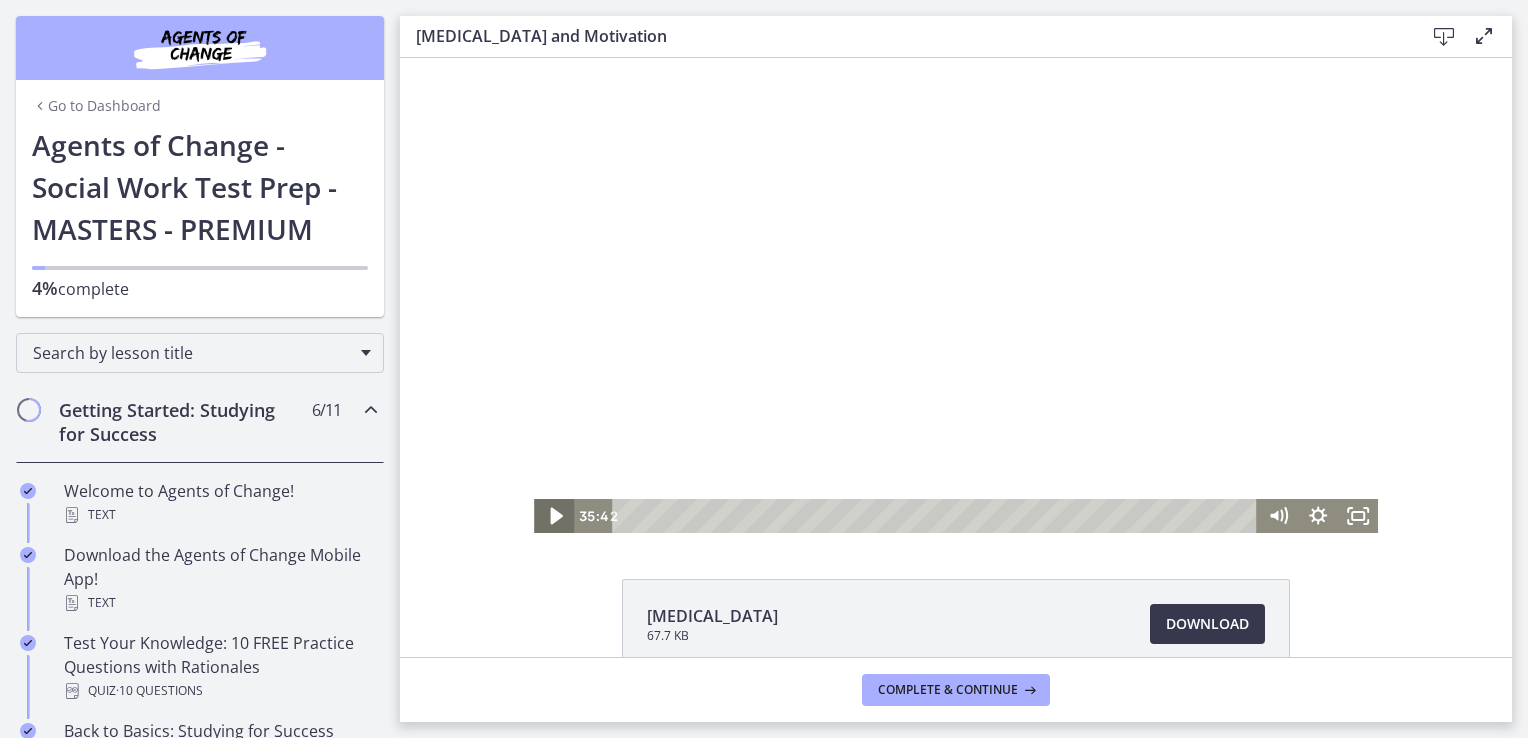 click 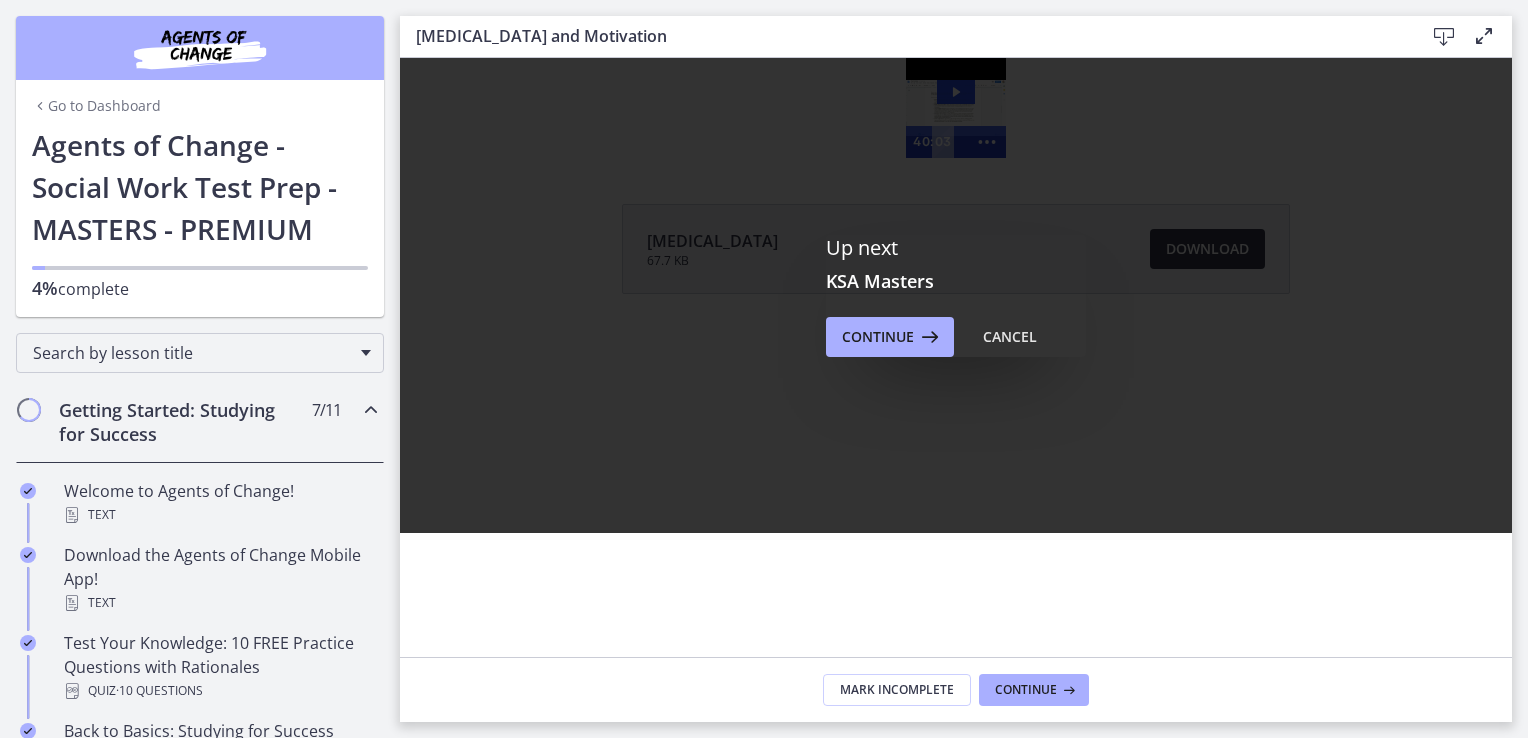 scroll, scrollTop: 0, scrollLeft: 0, axis: both 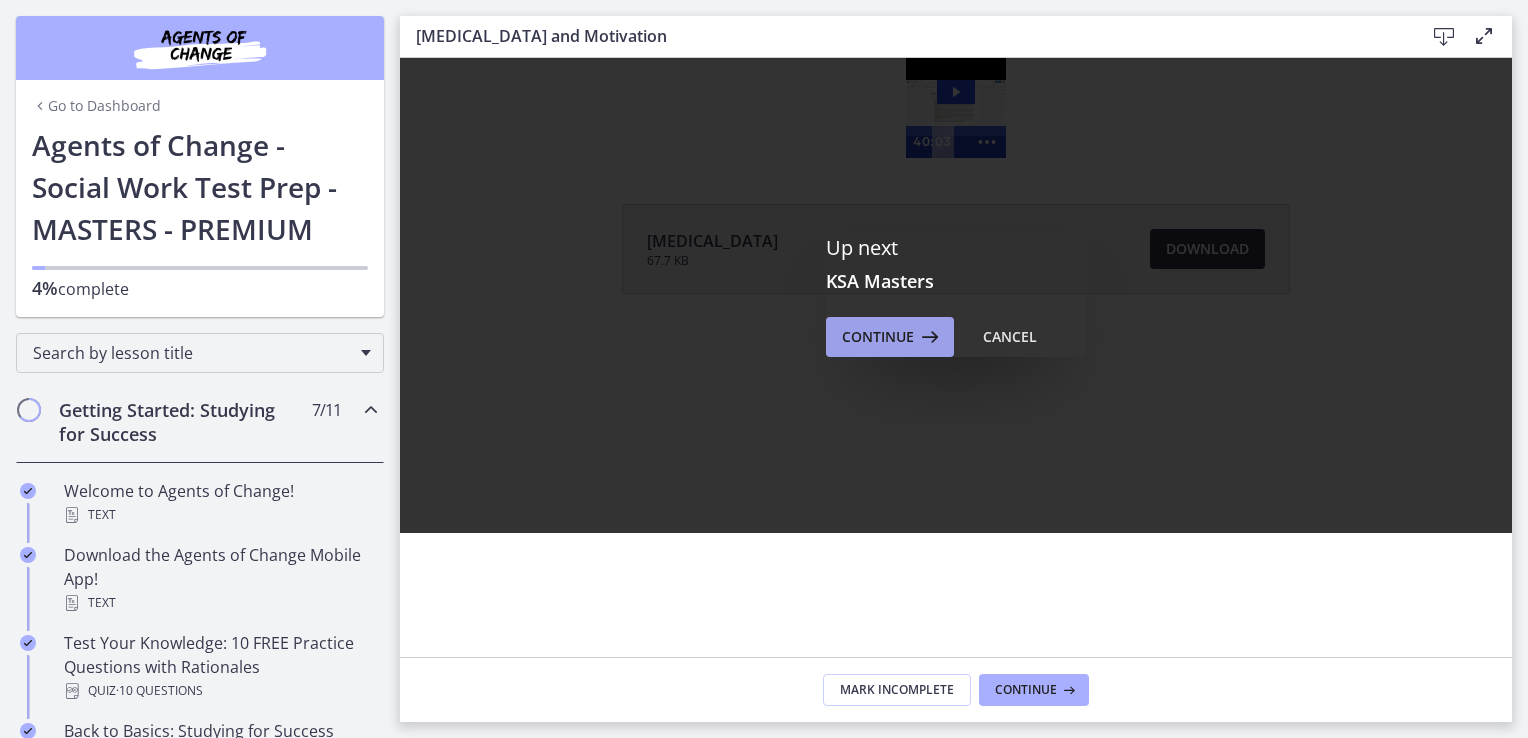 click on "Continue" at bounding box center (878, 337) 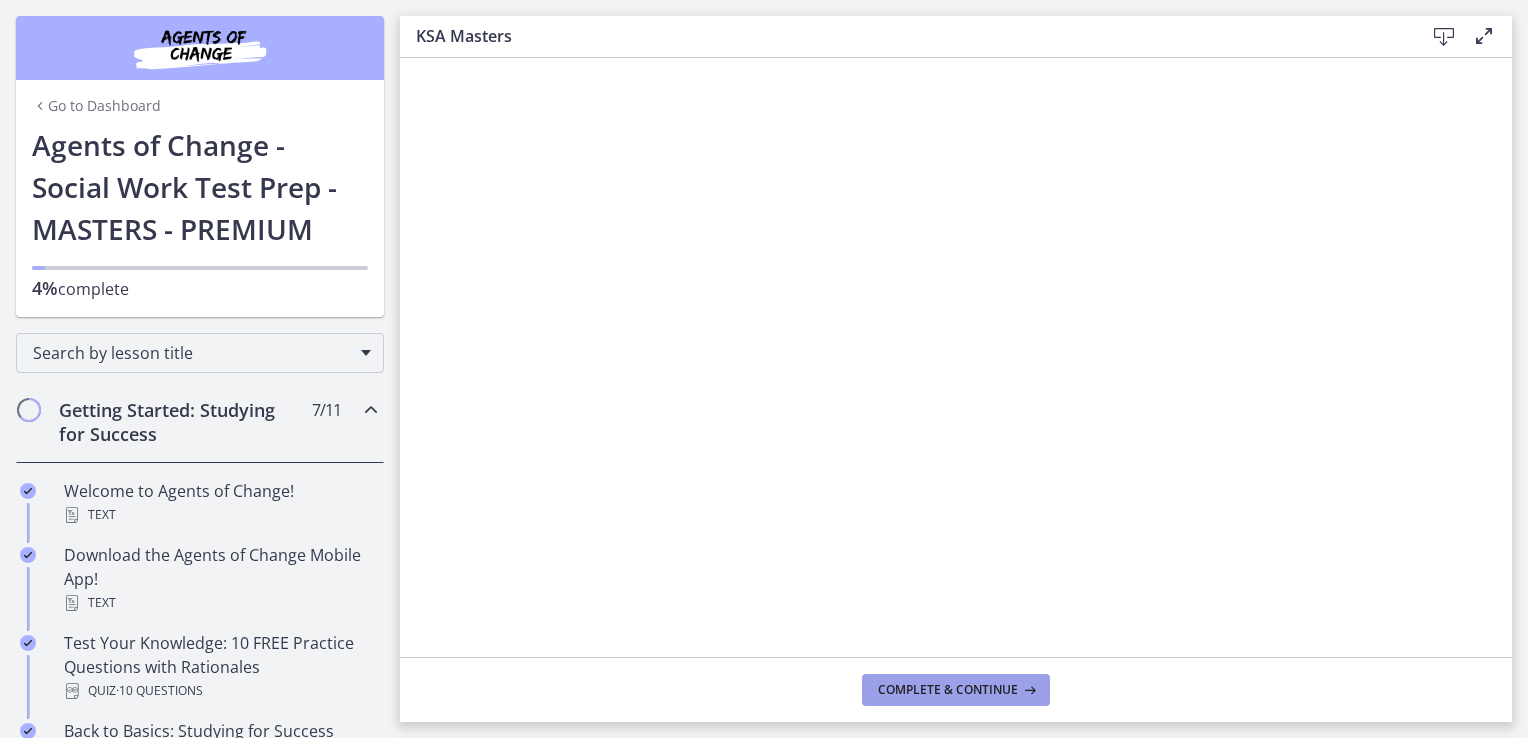 click on "Complete & continue" at bounding box center [948, 690] 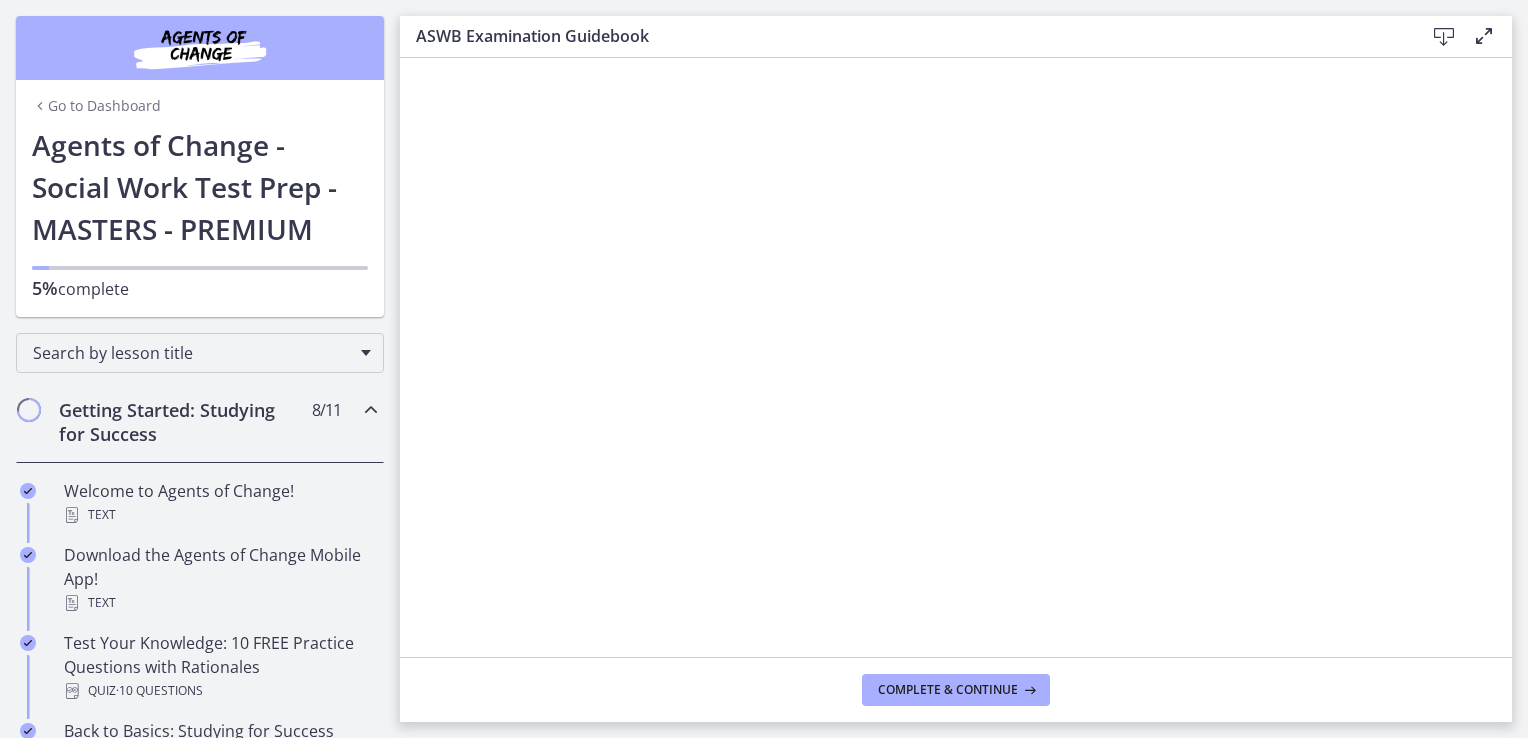 click on "ASWB Examination Guidebook
Download
Enable fullscreen
Complete & continue" at bounding box center [964, 369] 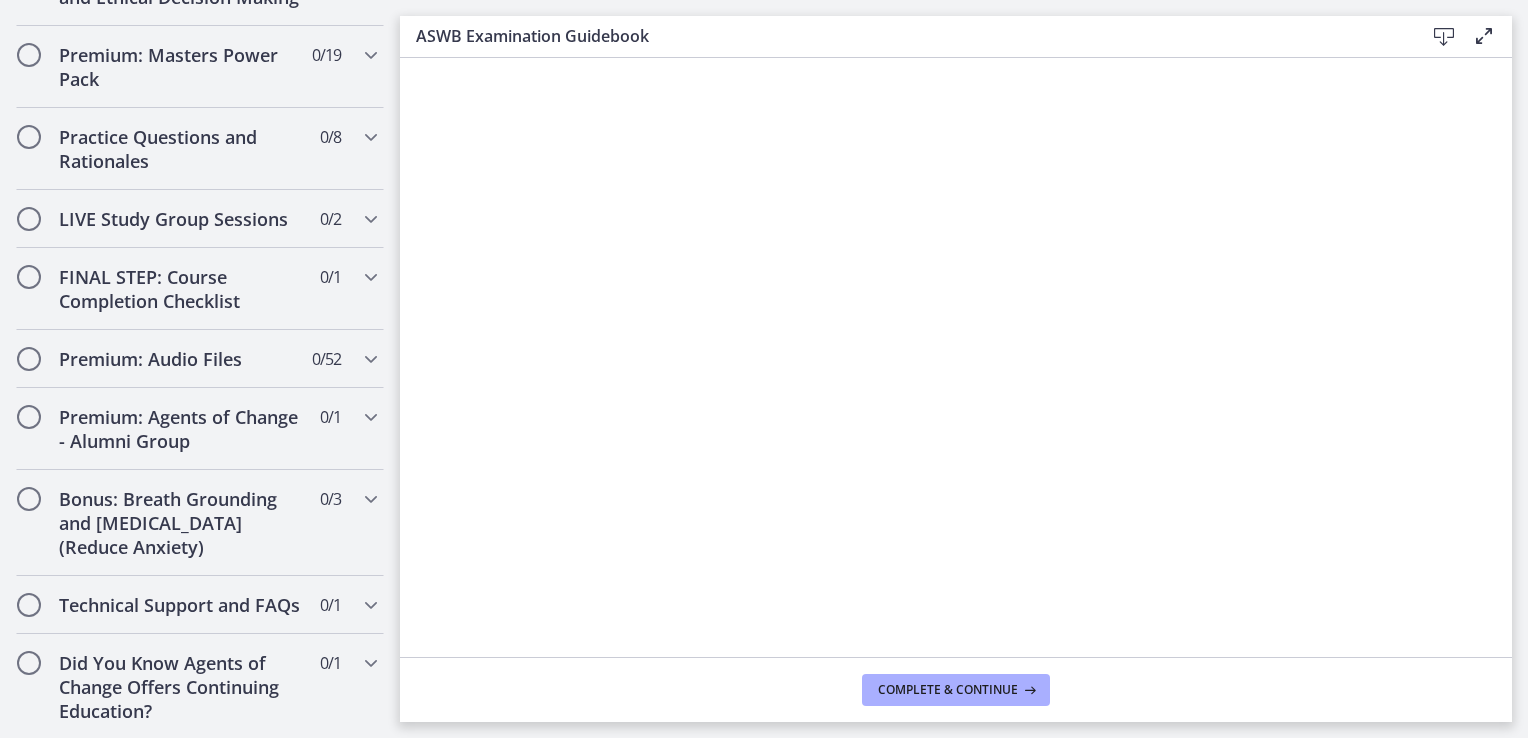 scroll, scrollTop: 1778, scrollLeft: 0, axis: vertical 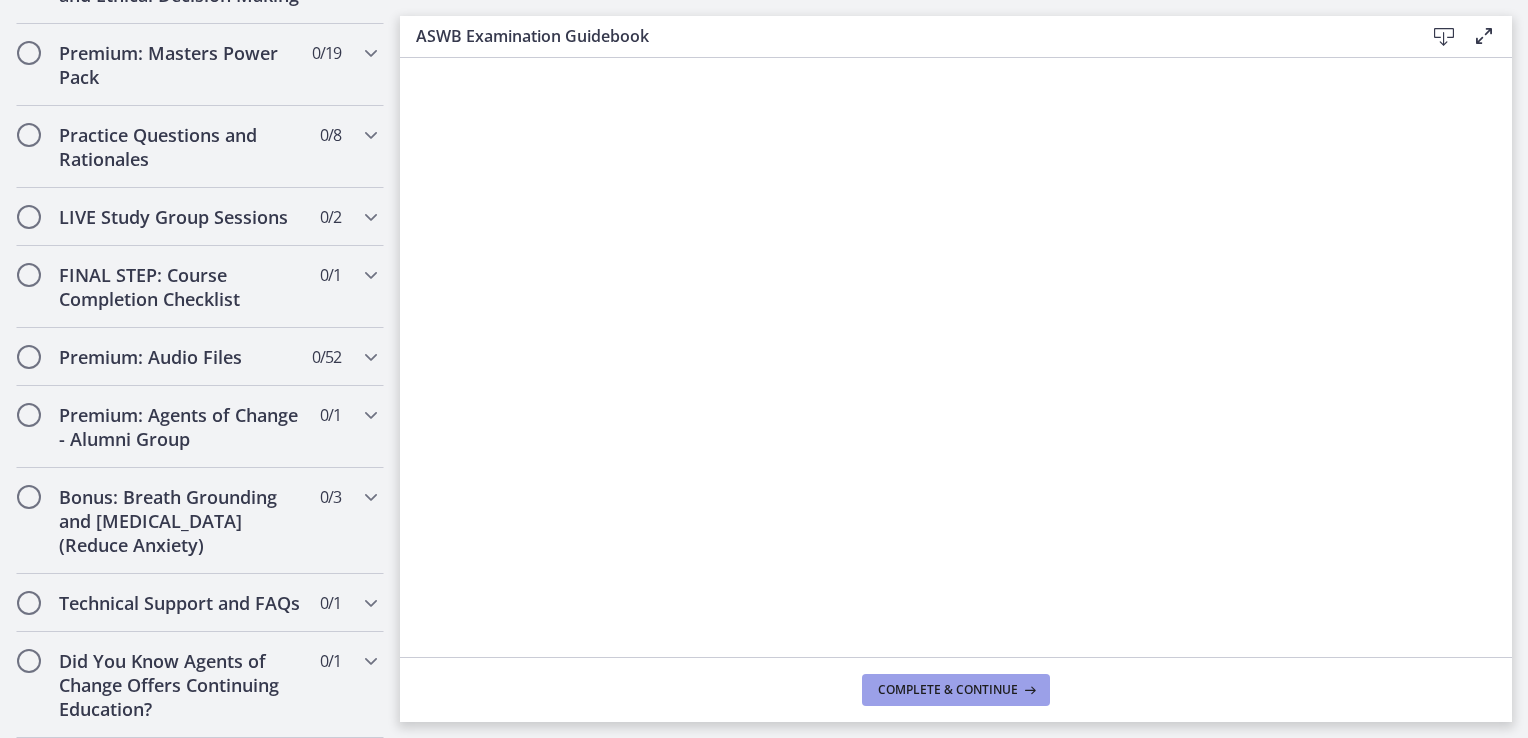 drag, startPoint x: 936, startPoint y: 682, endPoint x: 906, endPoint y: 690, distance: 31.04835 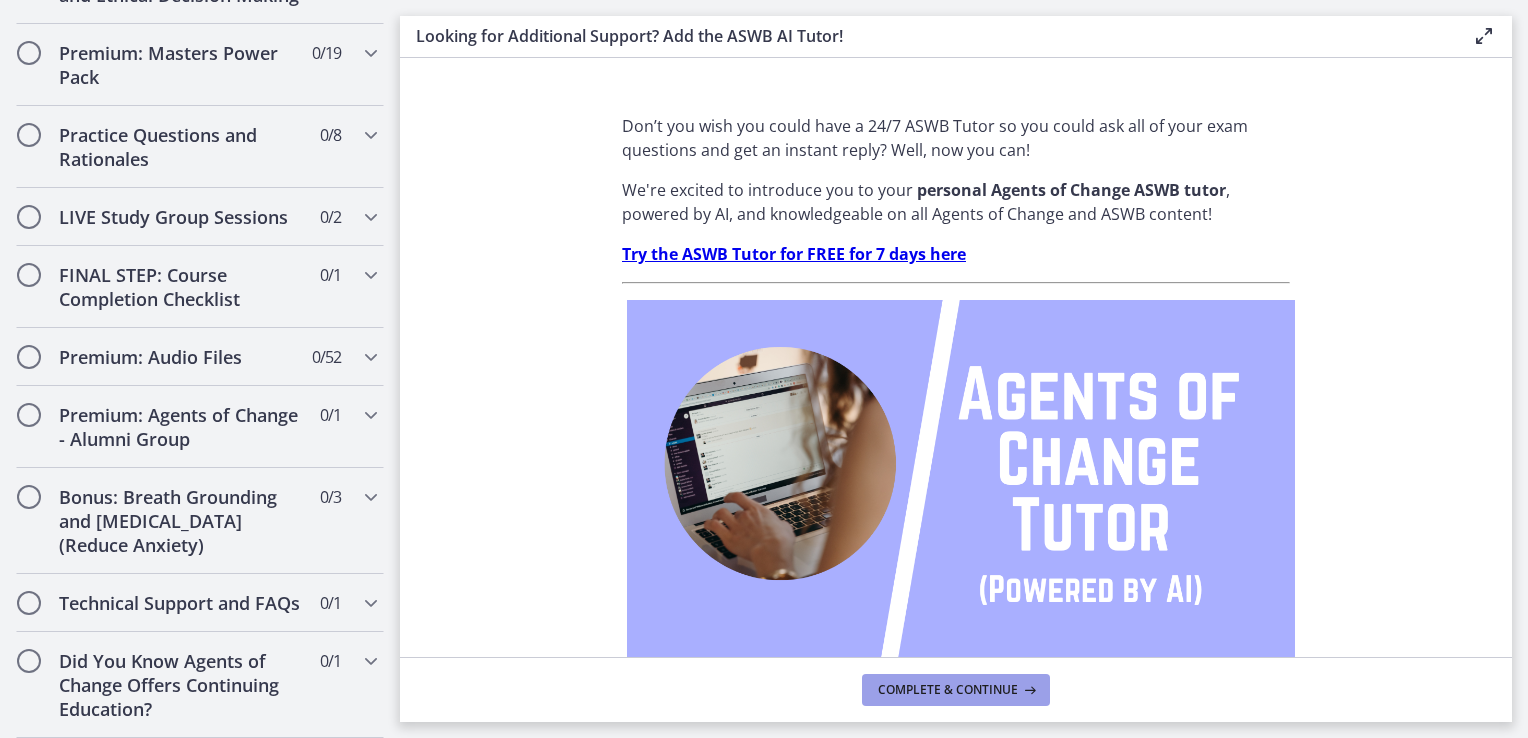 click on "Complete & continue" at bounding box center (948, 690) 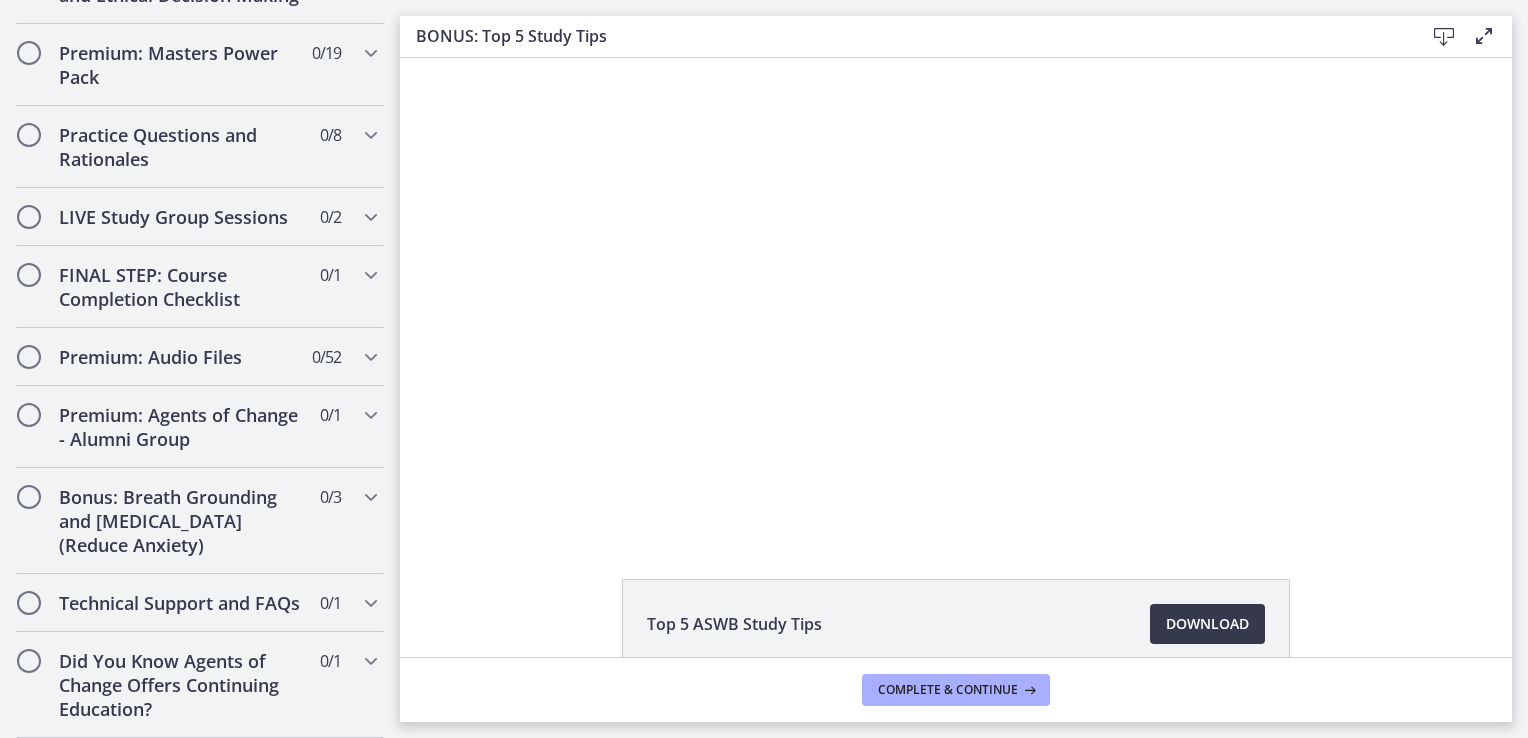 scroll, scrollTop: 0, scrollLeft: 0, axis: both 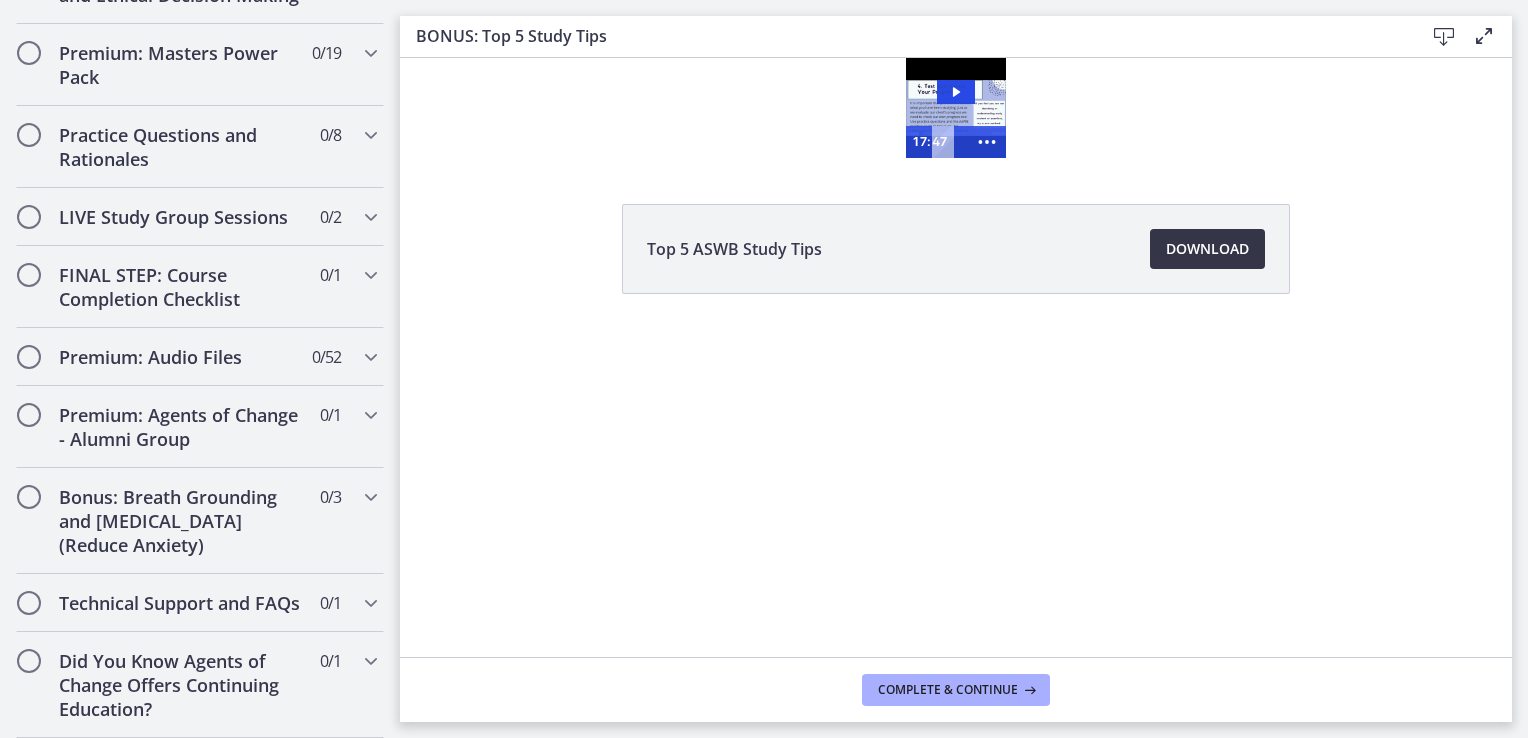 click on "Download
Opens in a new window" at bounding box center [1207, 249] 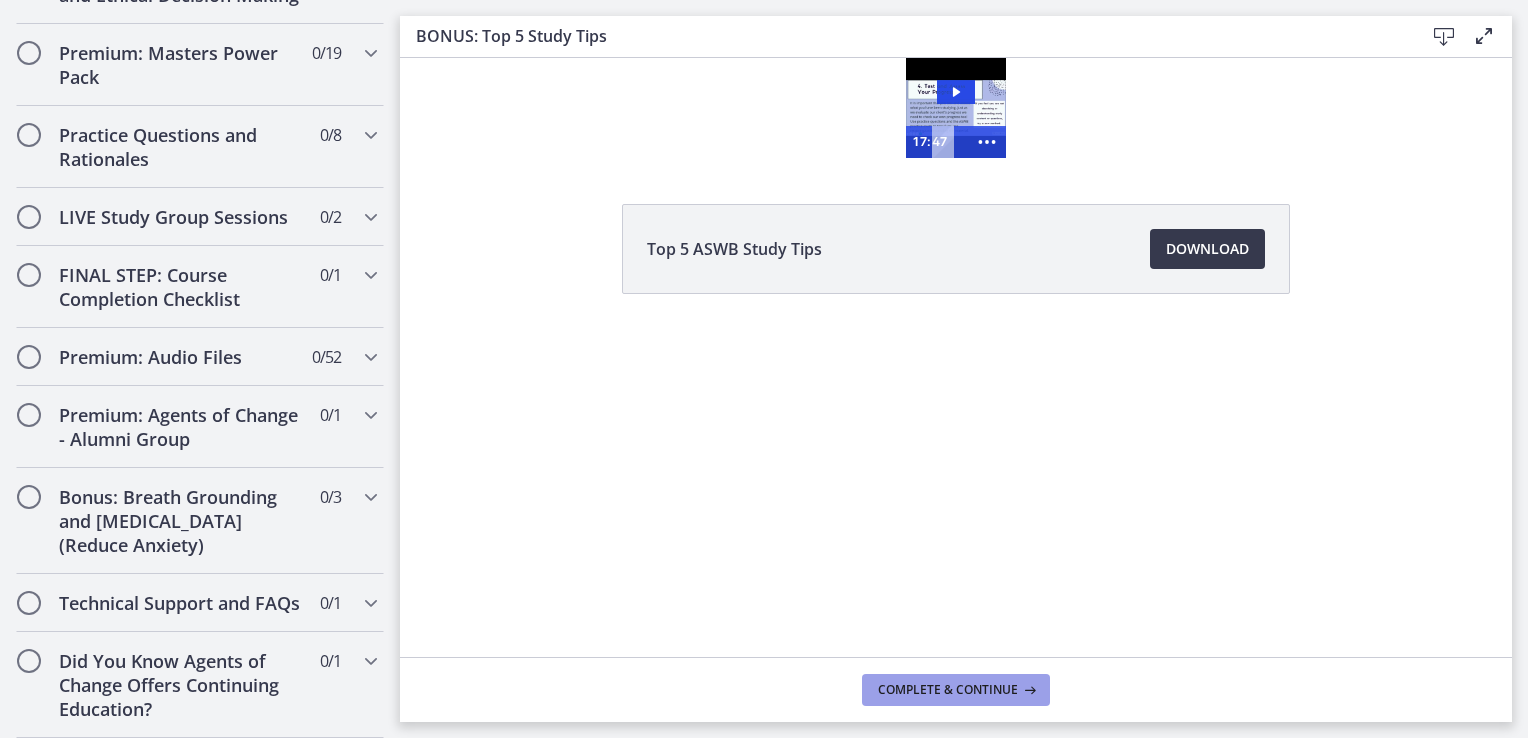 click on "Complete & continue" at bounding box center (948, 690) 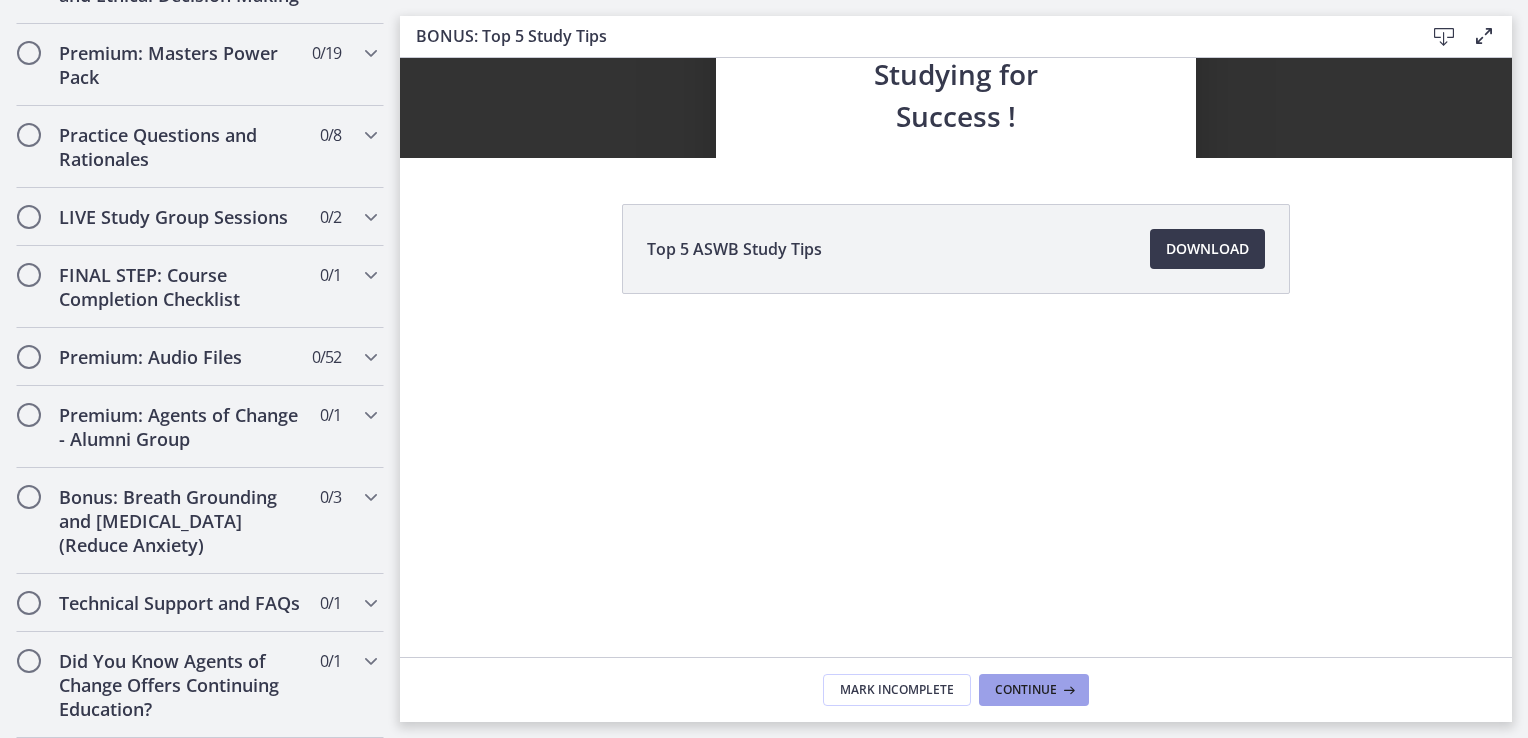 click on "Continue" at bounding box center (1026, 690) 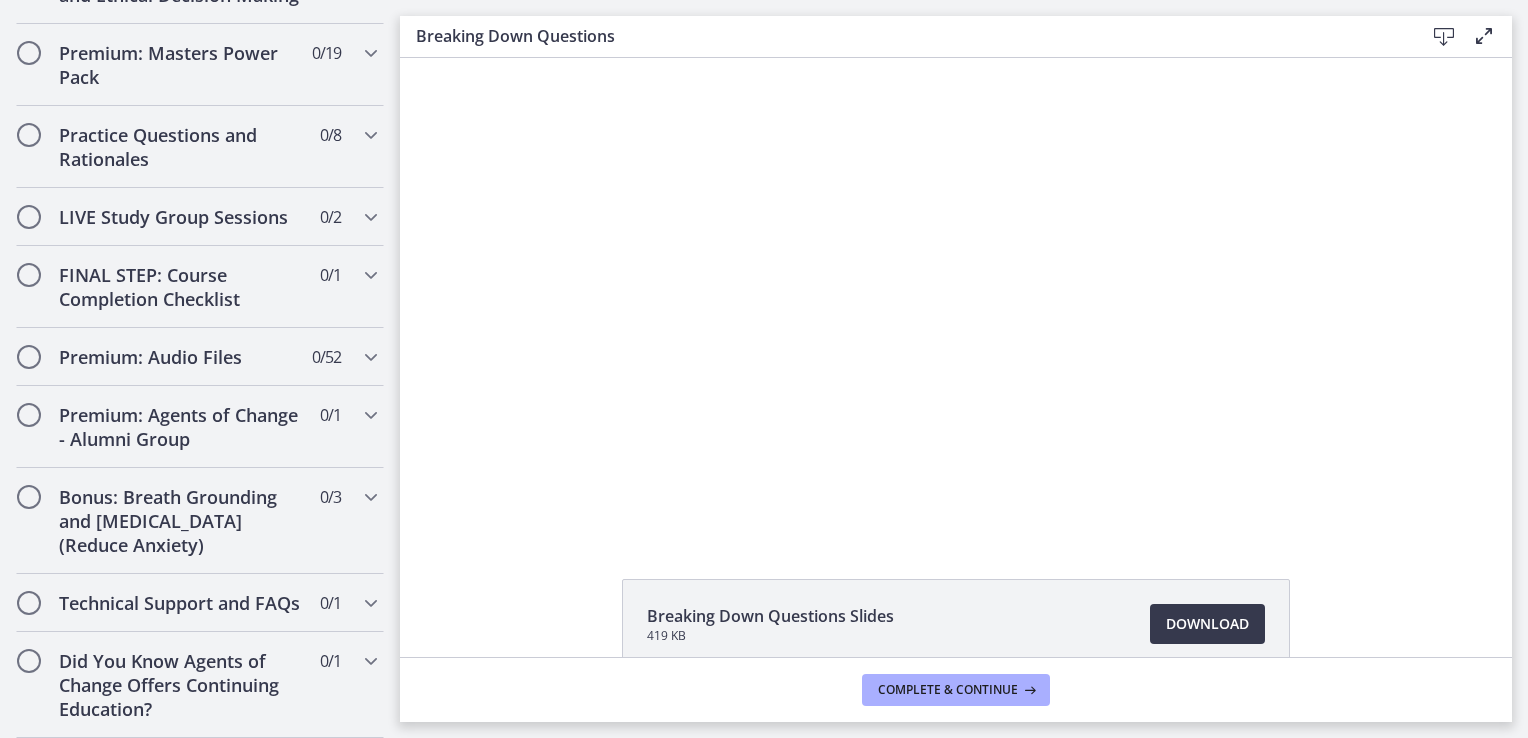 scroll, scrollTop: 1218, scrollLeft: 0, axis: vertical 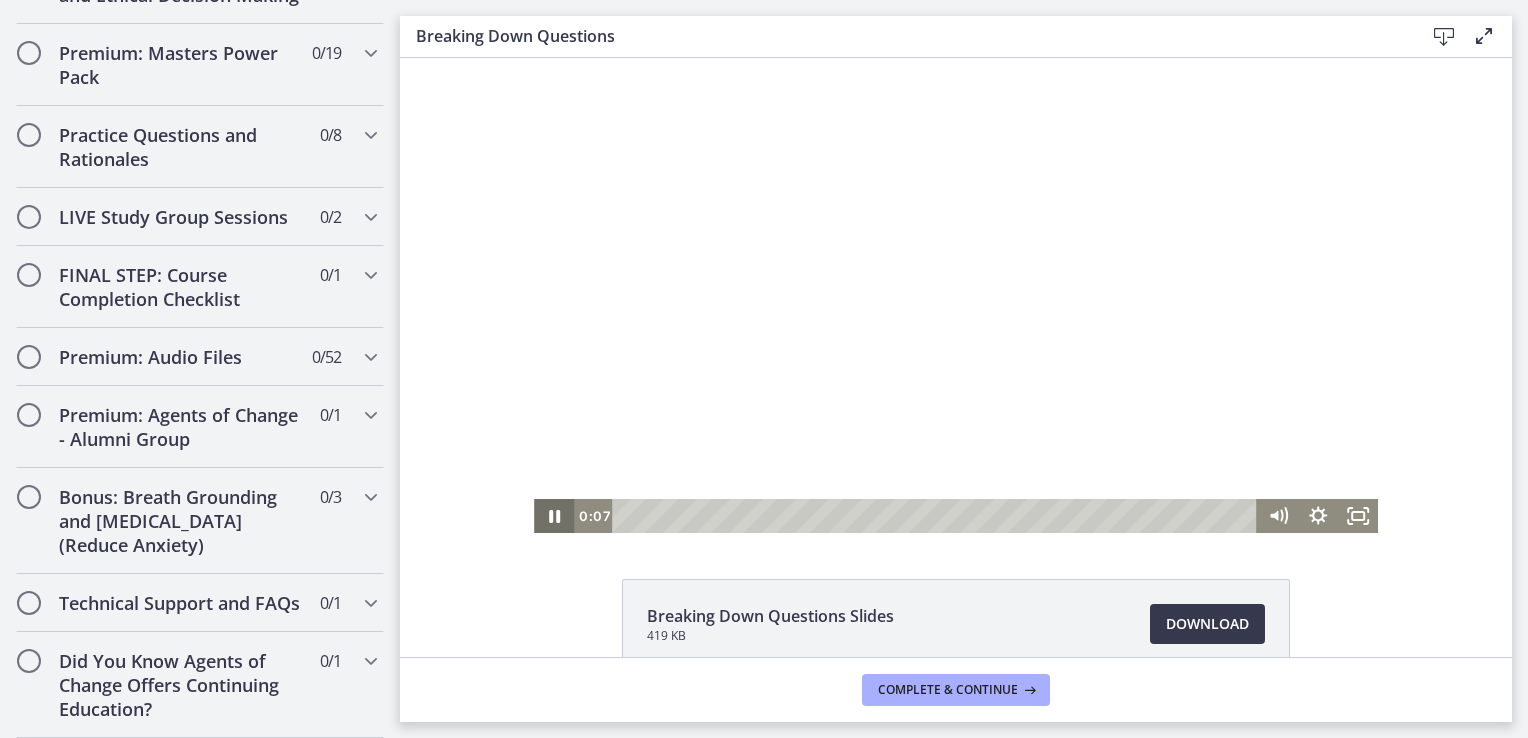 click 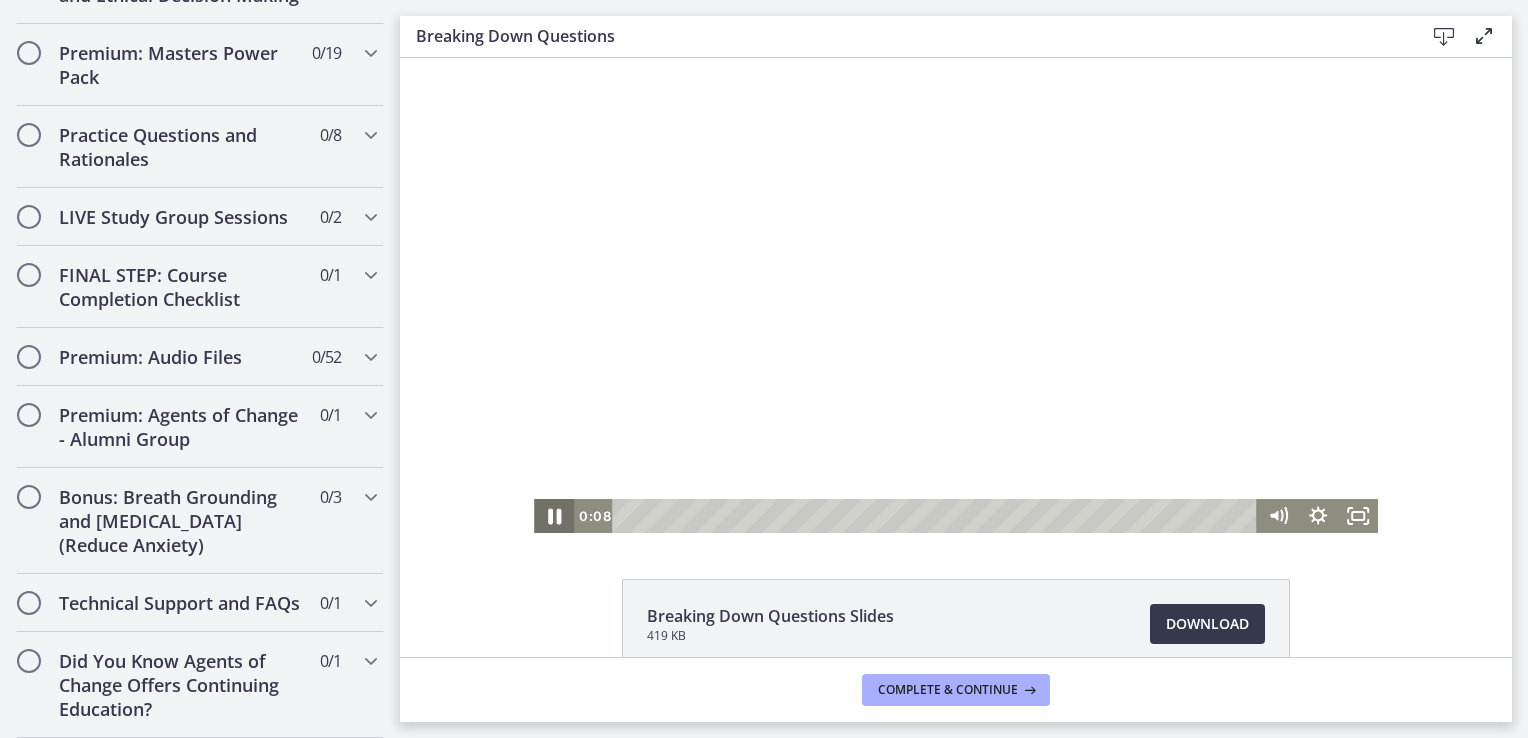 click 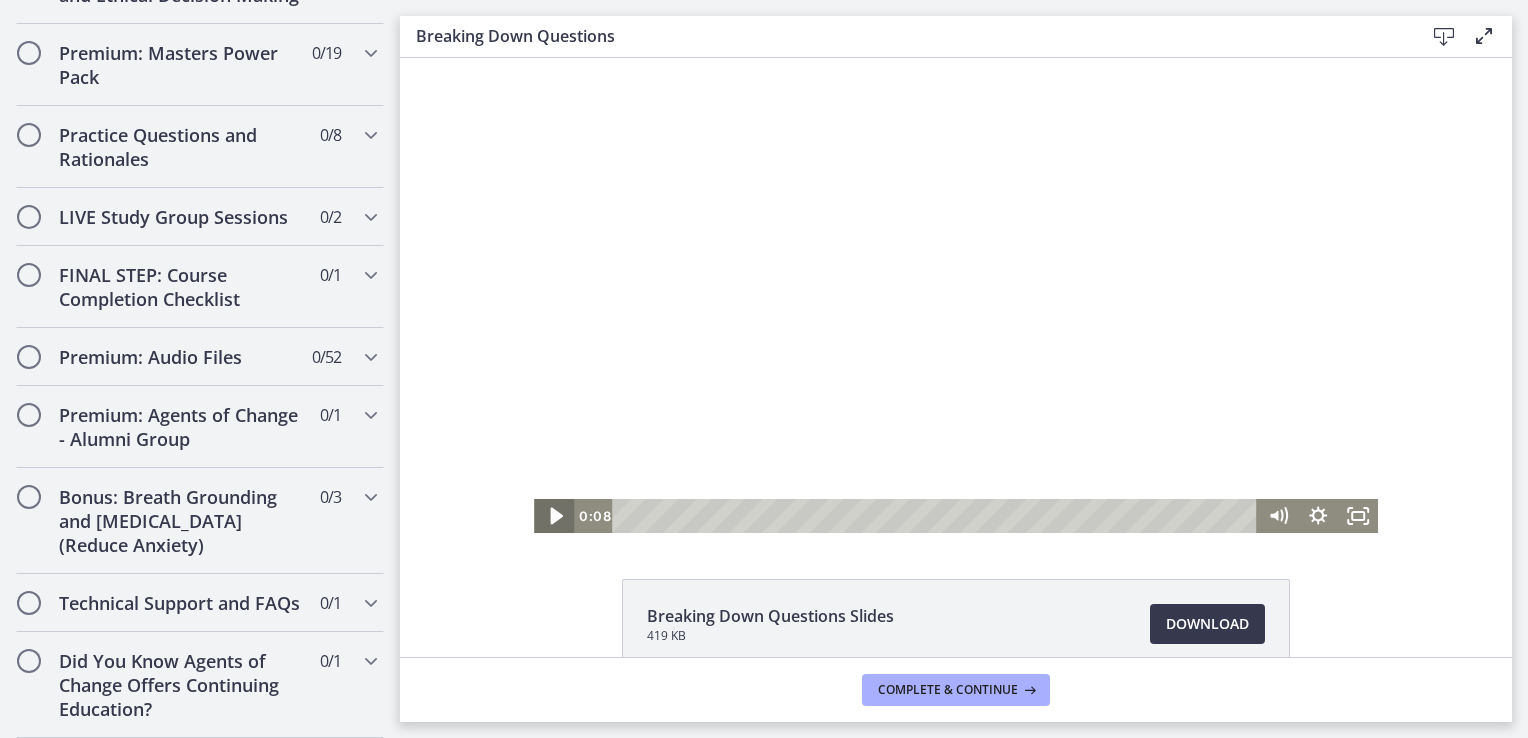 click 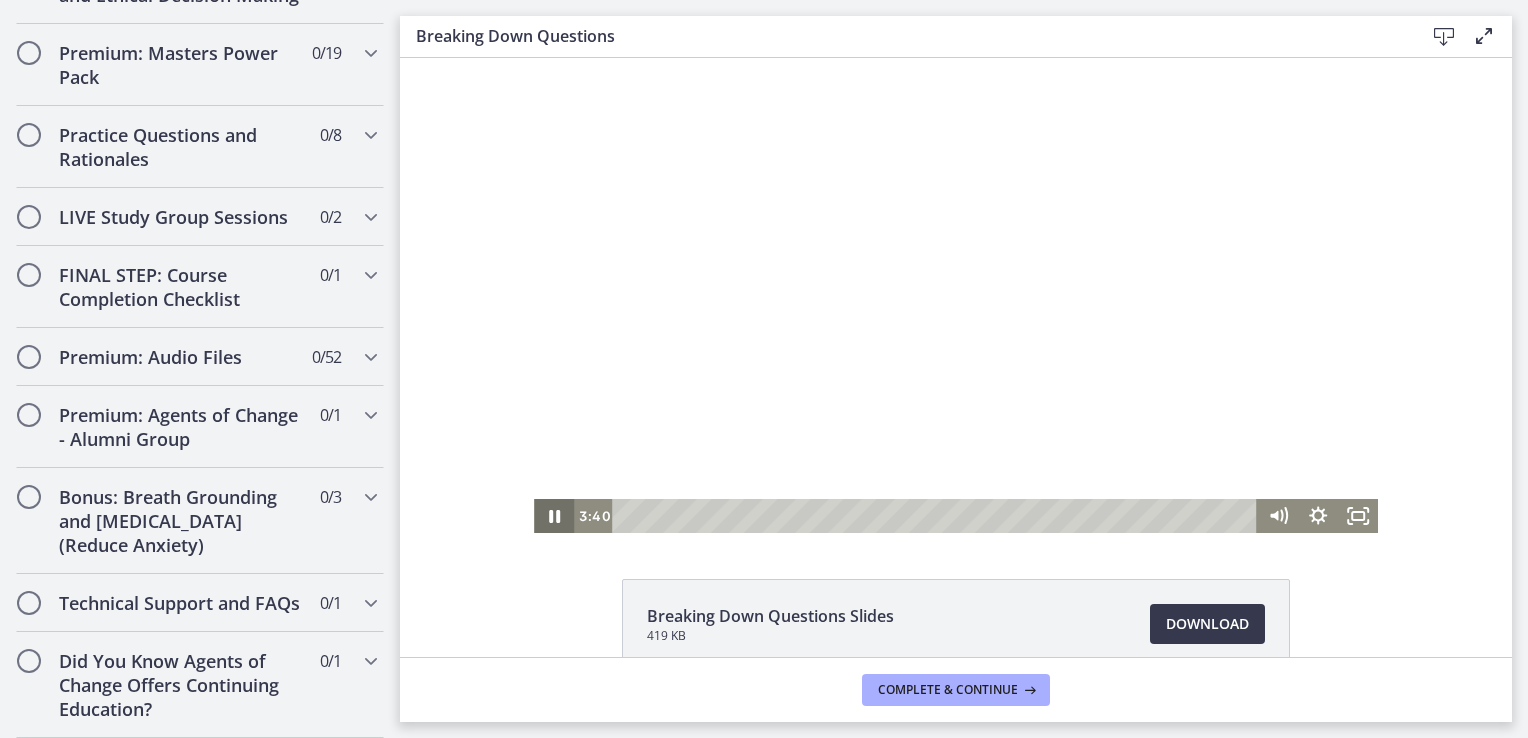 click 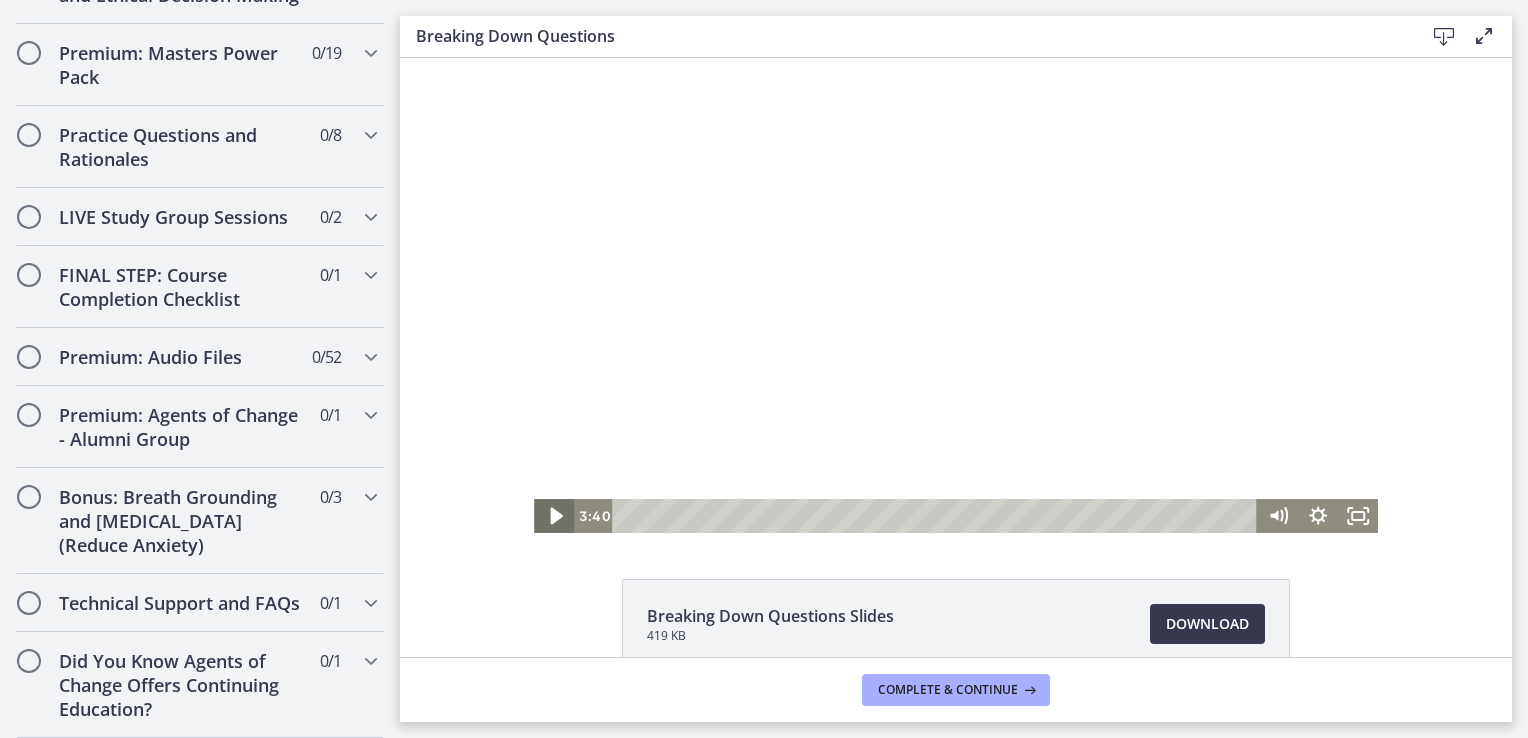 click 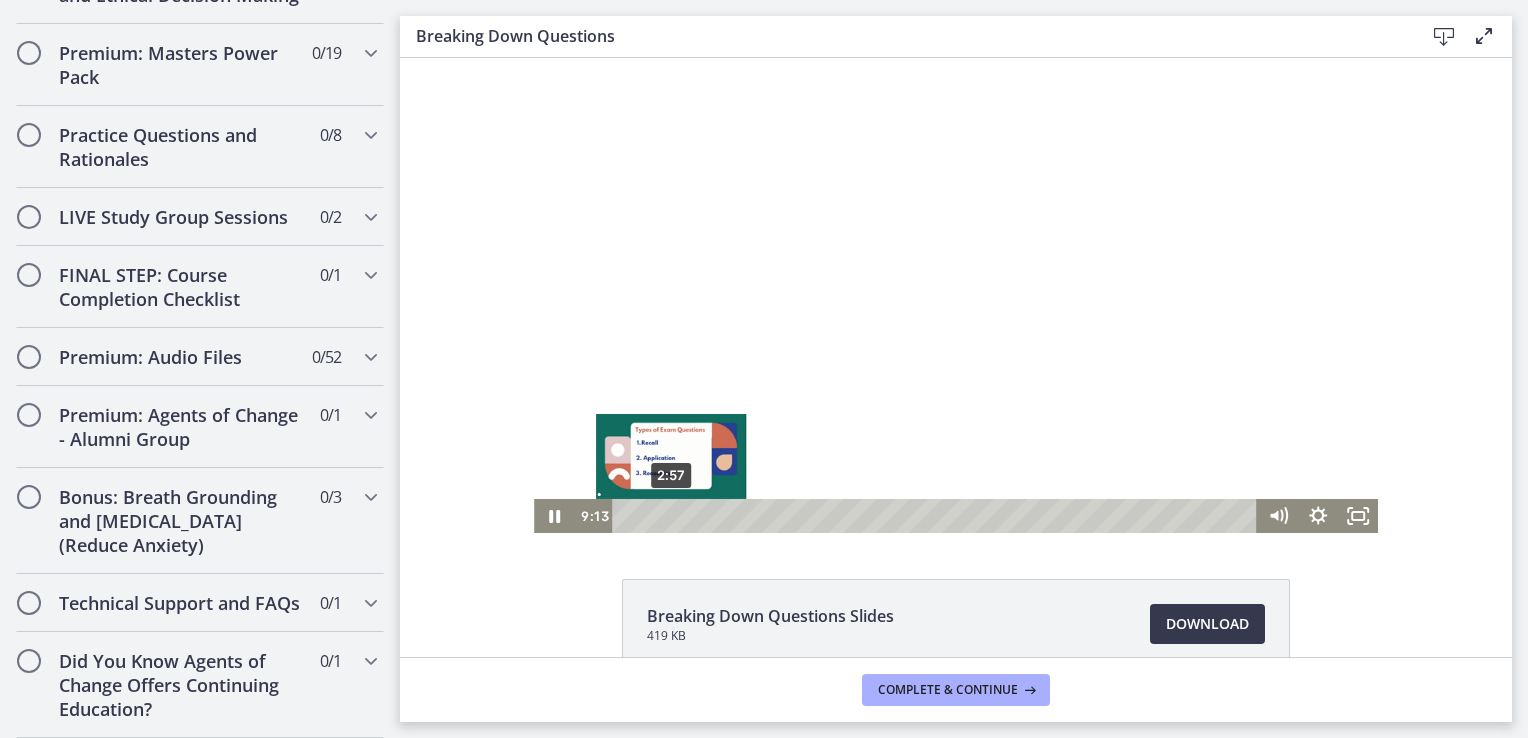 click on "2:57" at bounding box center (937, 516) 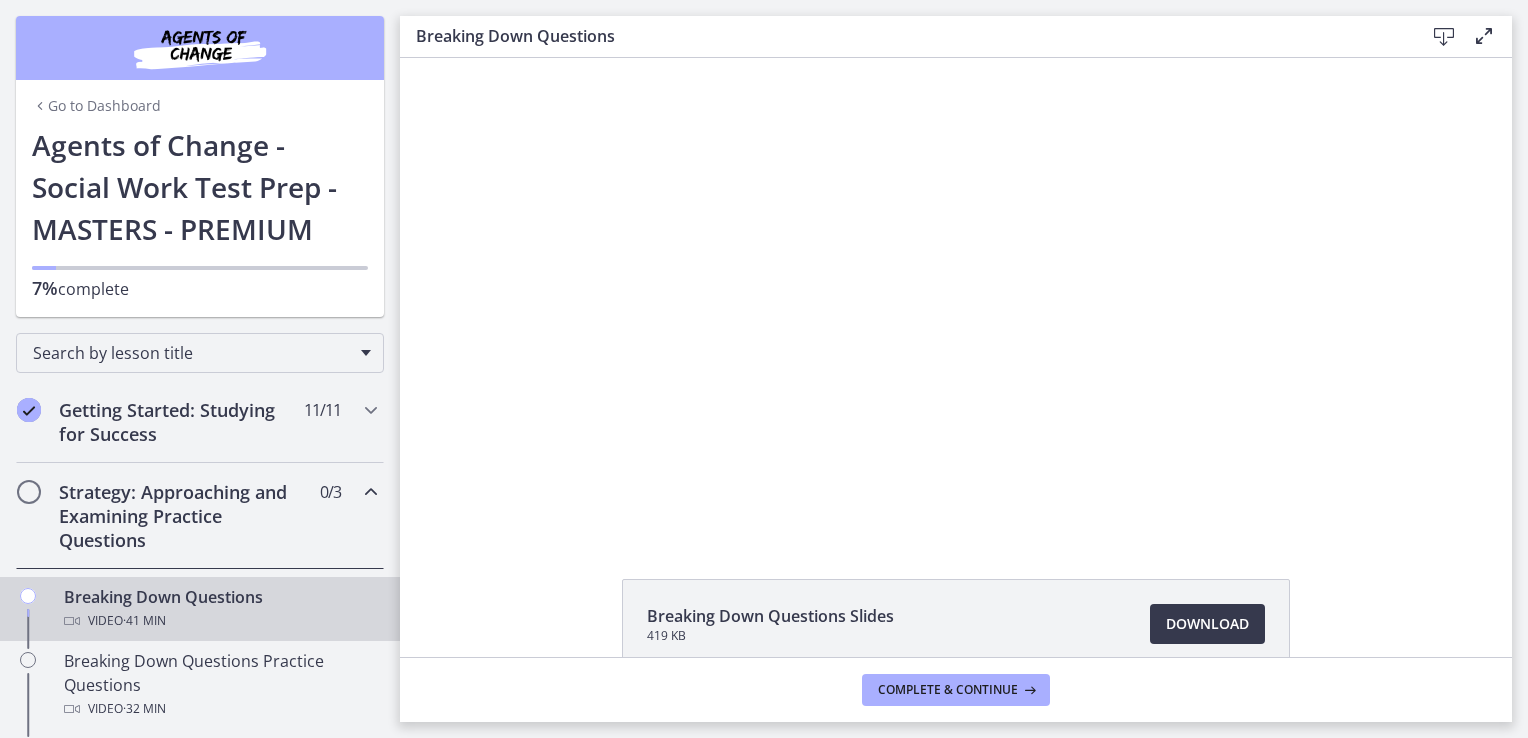 scroll, scrollTop: 0, scrollLeft: 0, axis: both 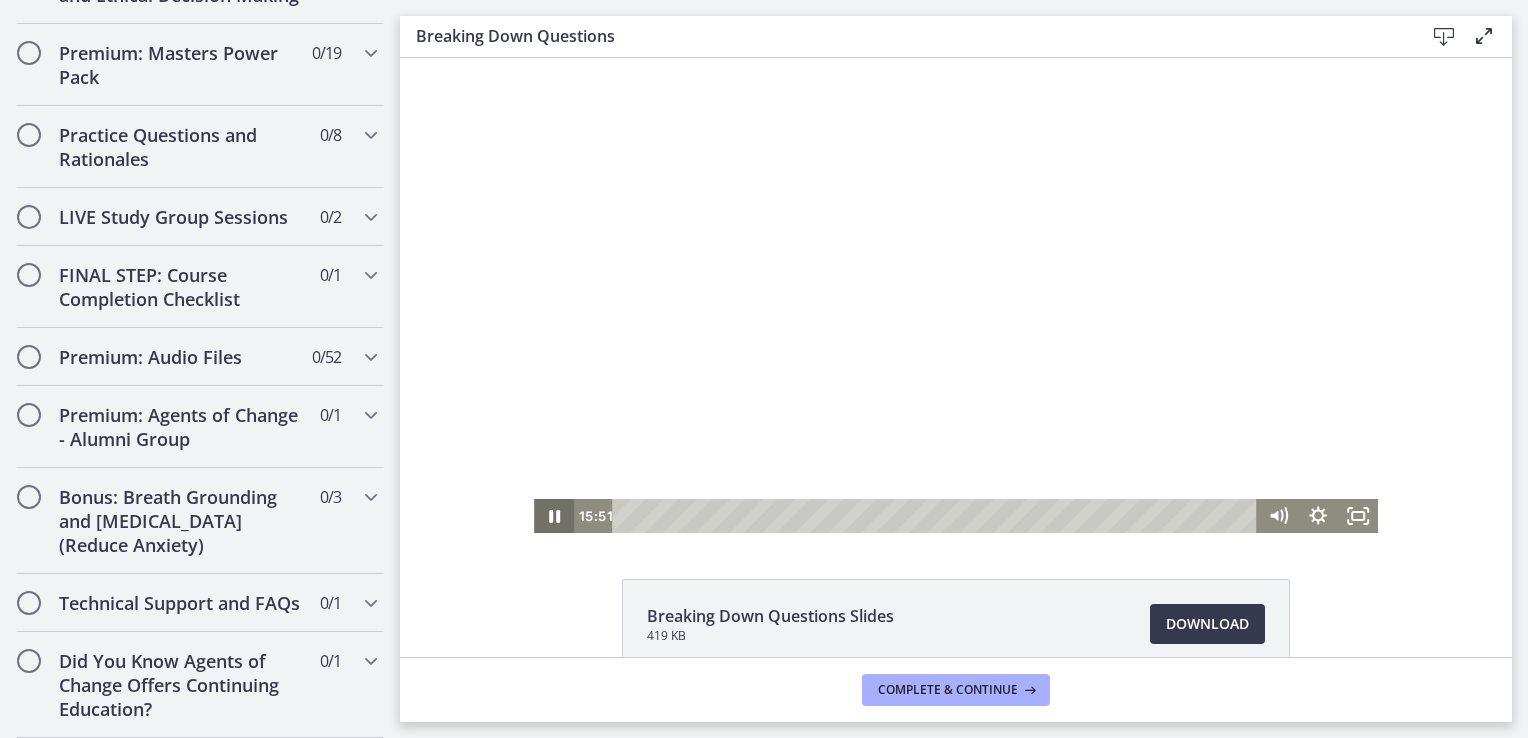 click 